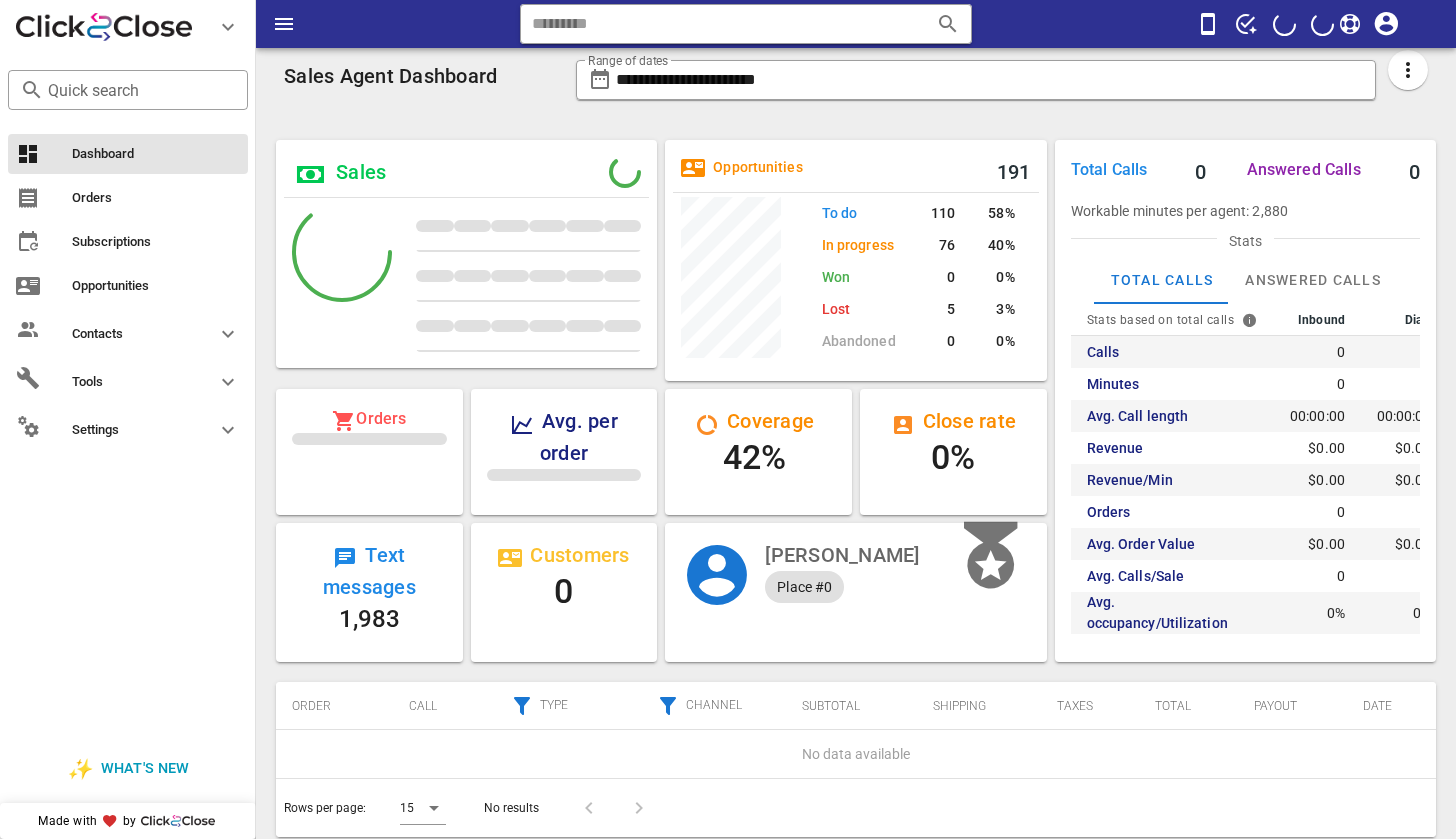 scroll, scrollTop: 0, scrollLeft: 0, axis: both 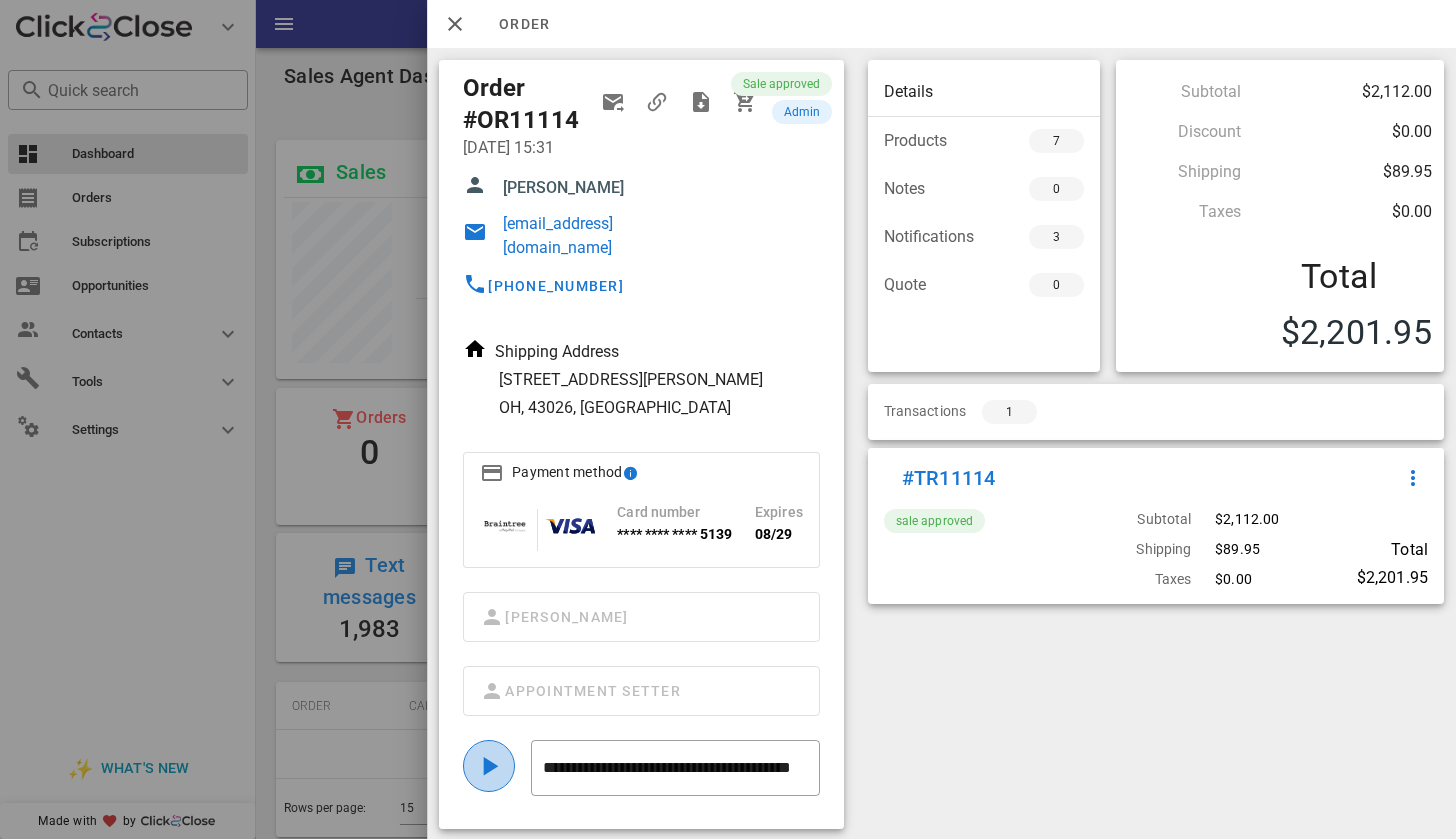 click at bounding box center [489, 766] 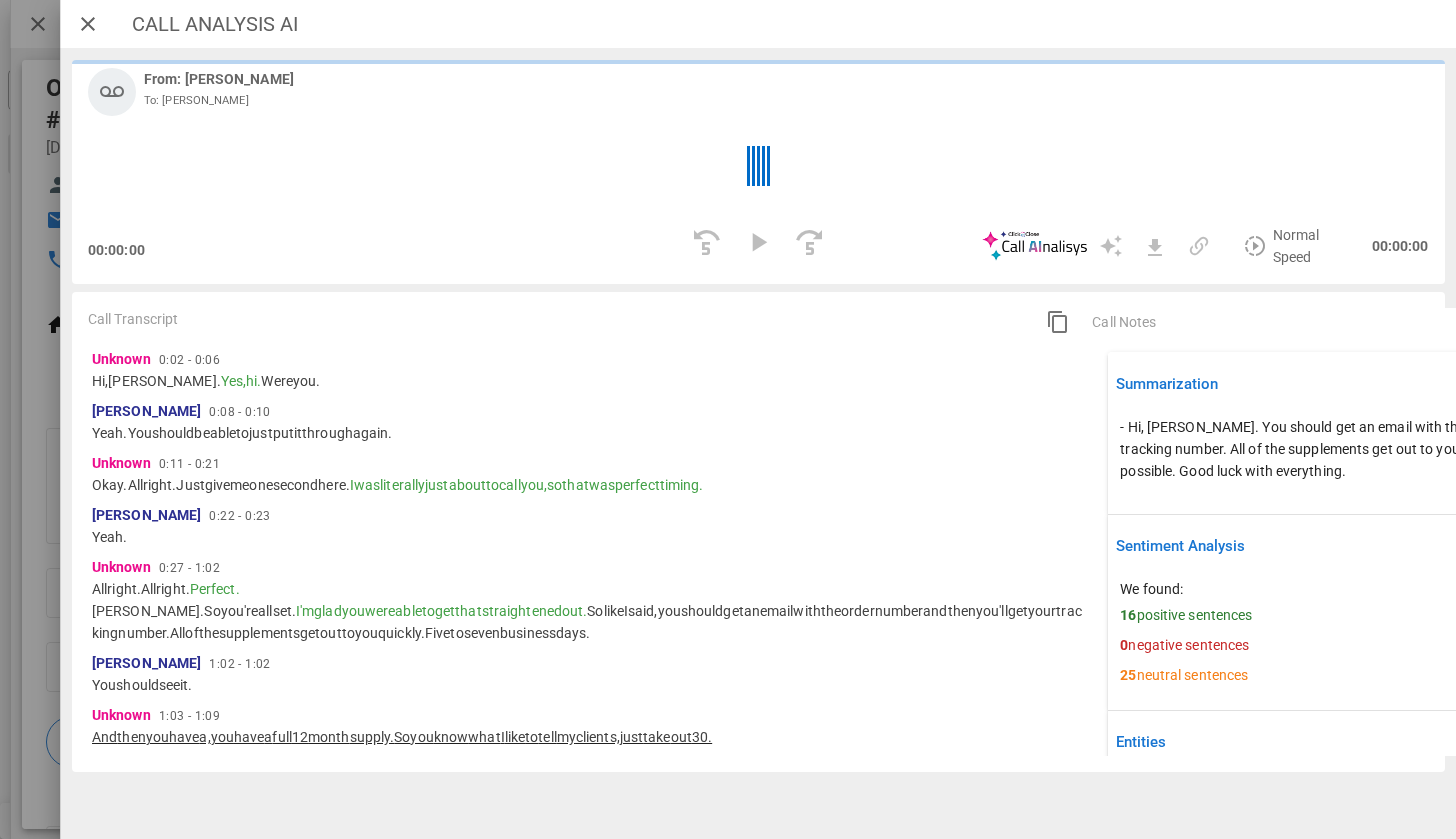 scroll, scrollTop: 999754, scrollLeft: 999619, axis: both 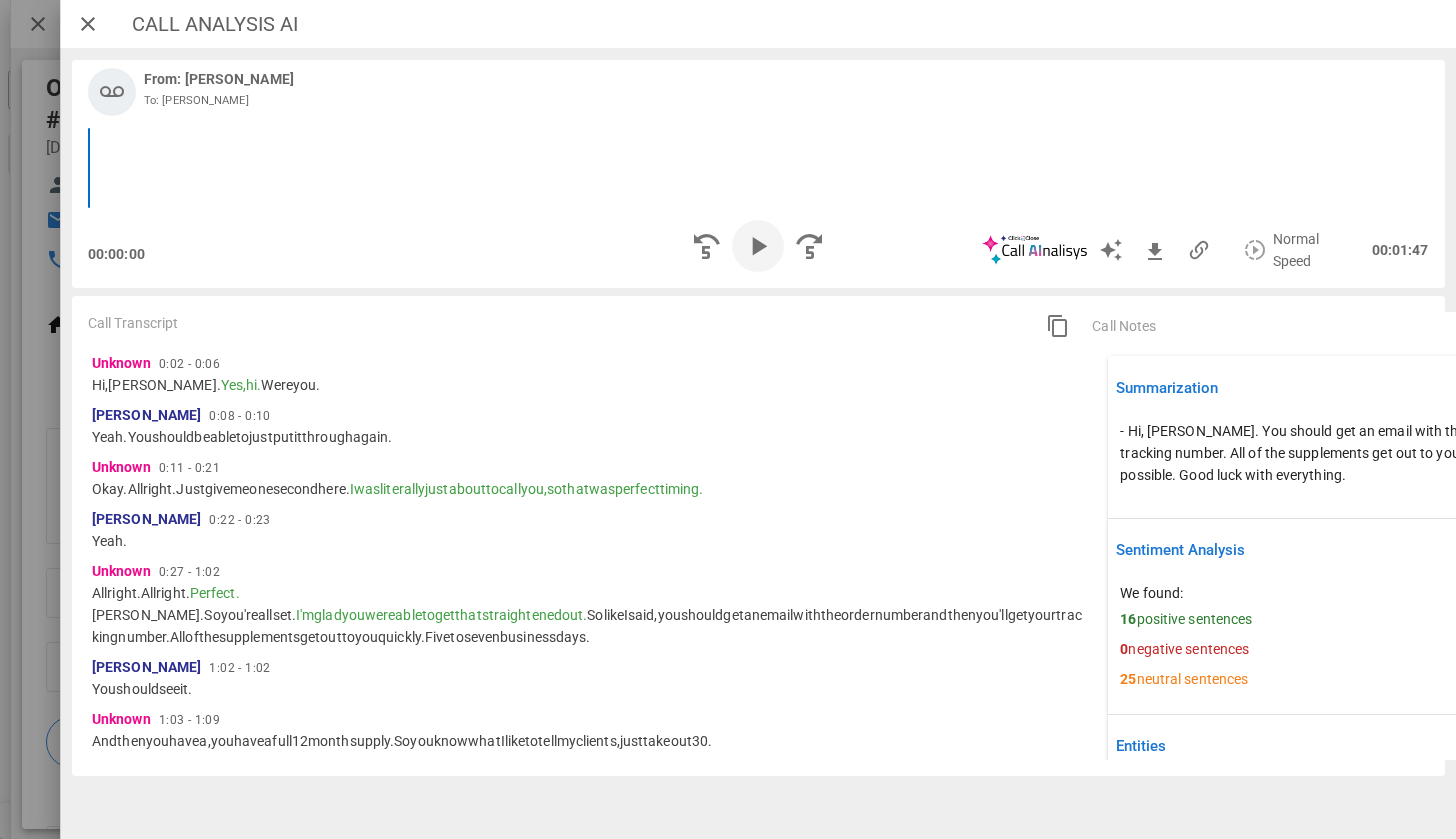 click at bounding box center (758, 246) 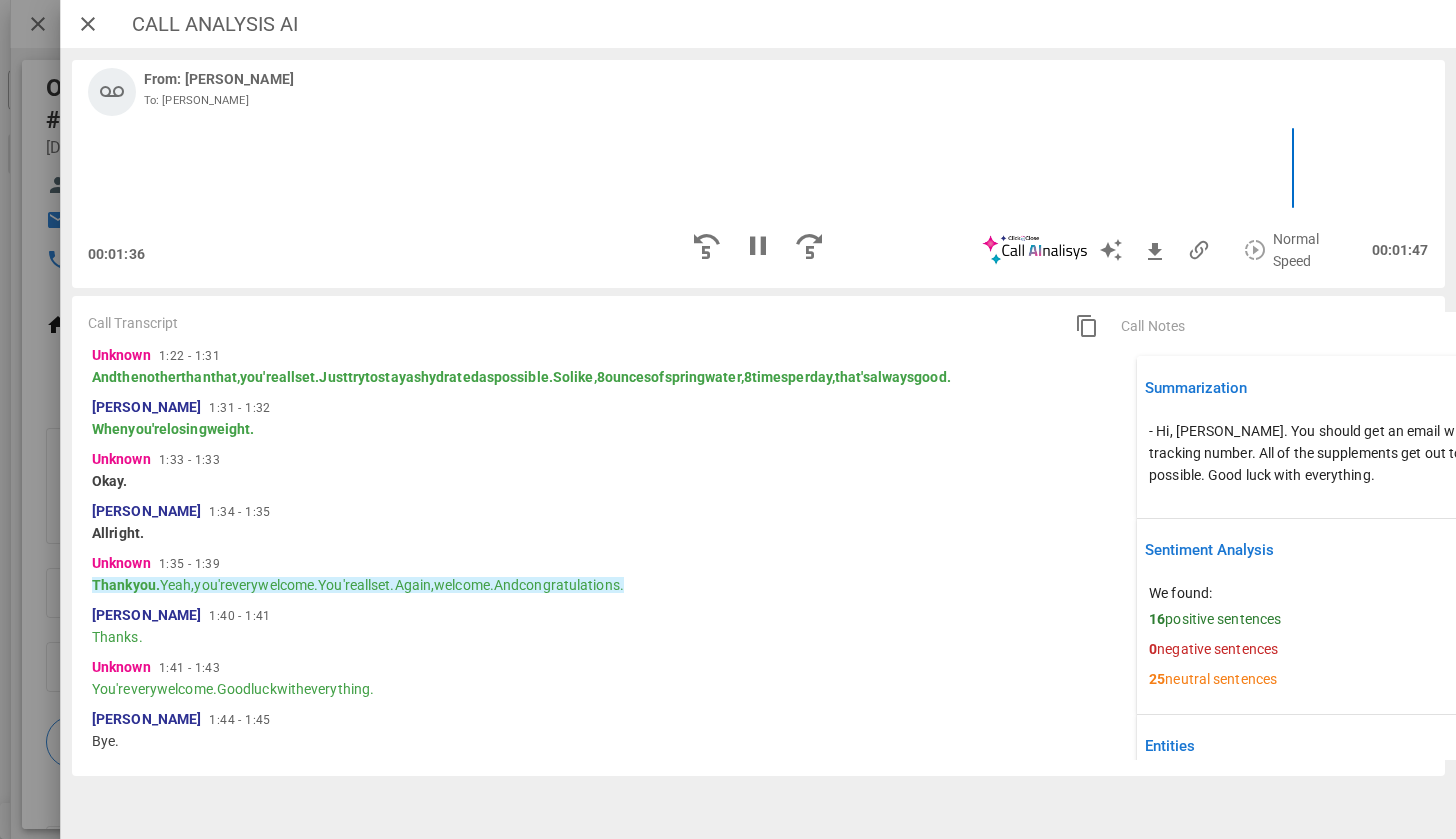 scroll, scrollTop: 616, scrollLeft: 0, axis: vertical 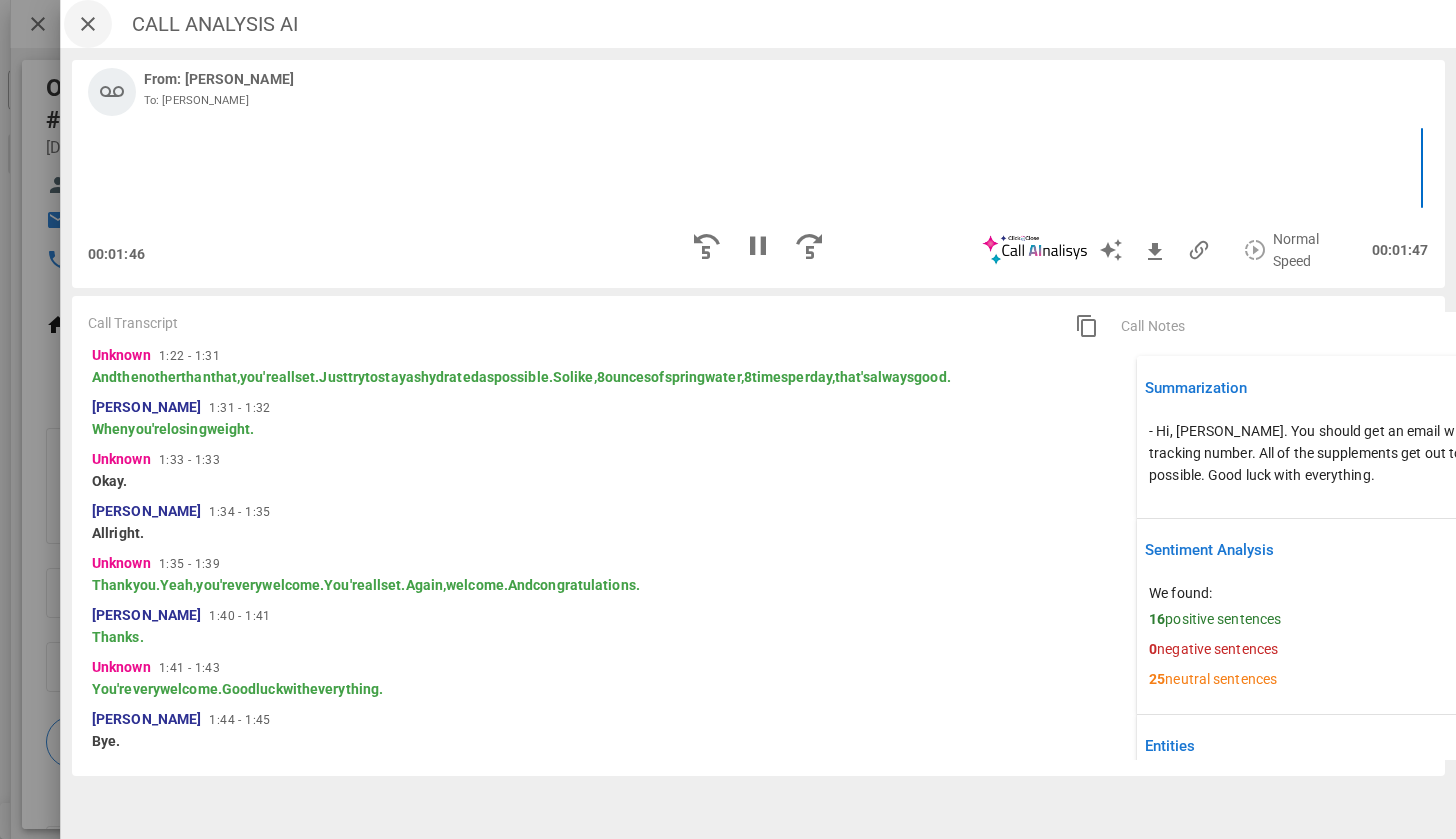click at bounding box center [88, 24] 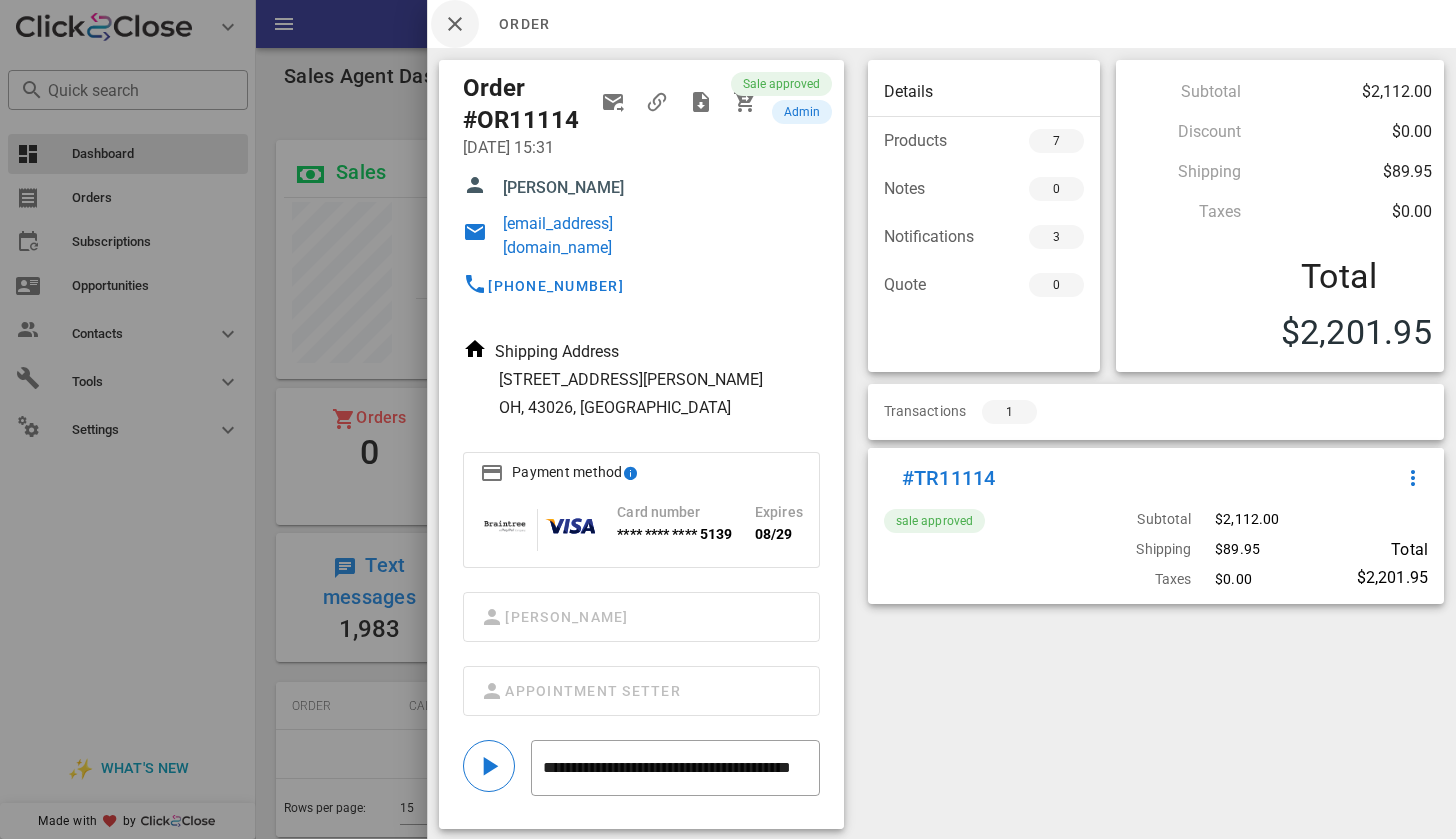 click at bounding box center (455, 24) 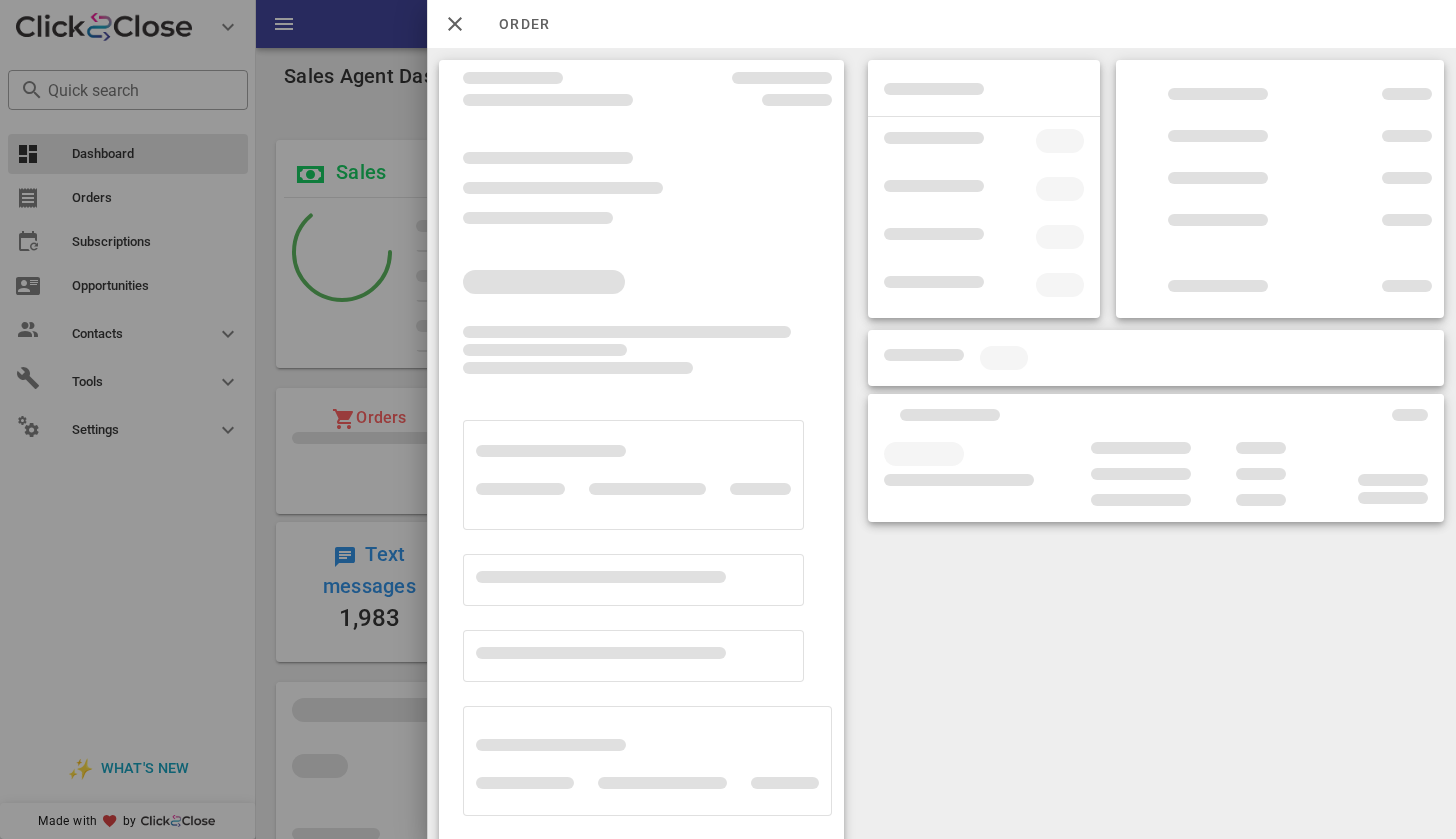 scroll, scrollTop: 0, scrollLeft: 0, axis: both 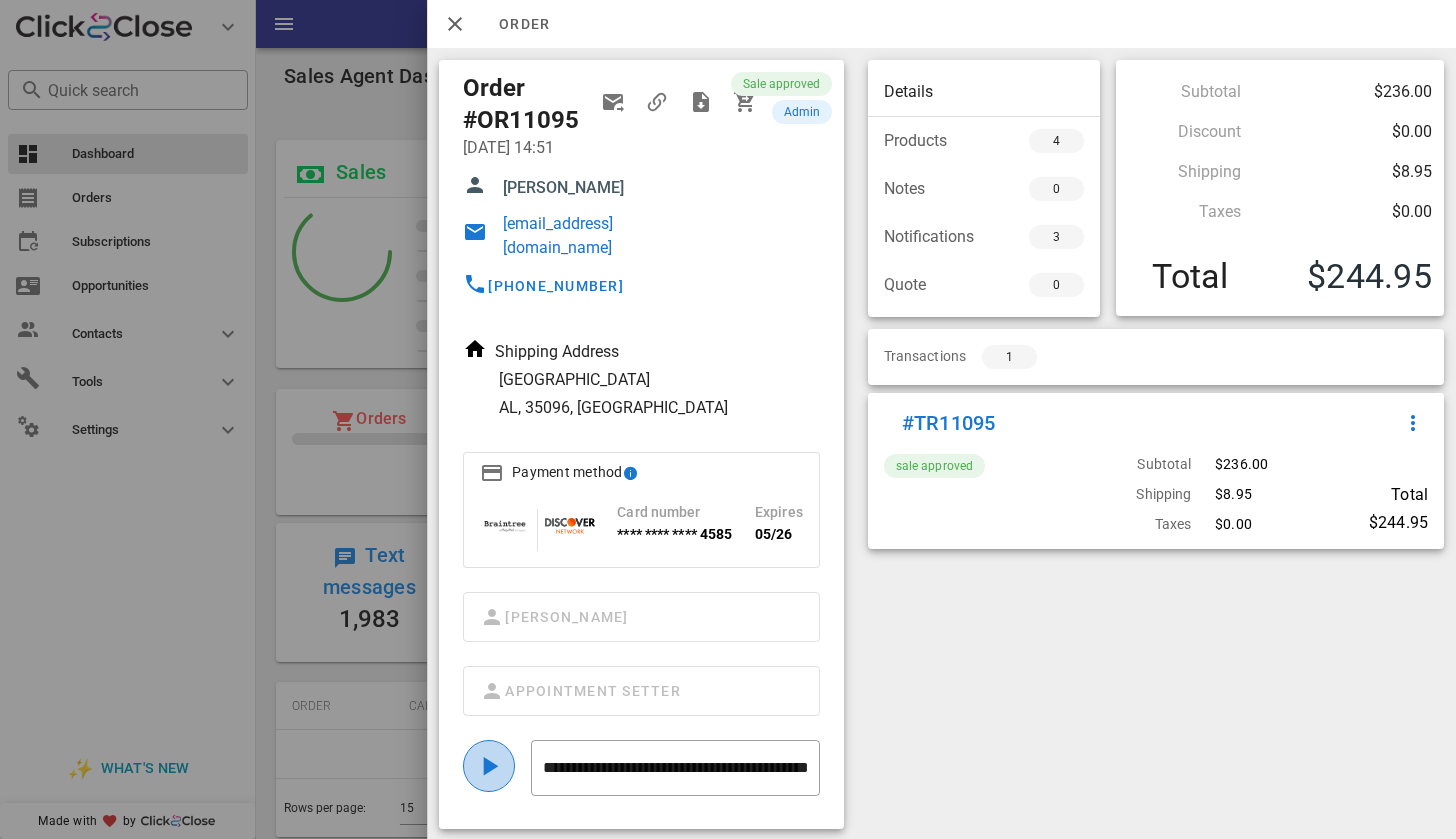 click at bounding box center (489, 766) 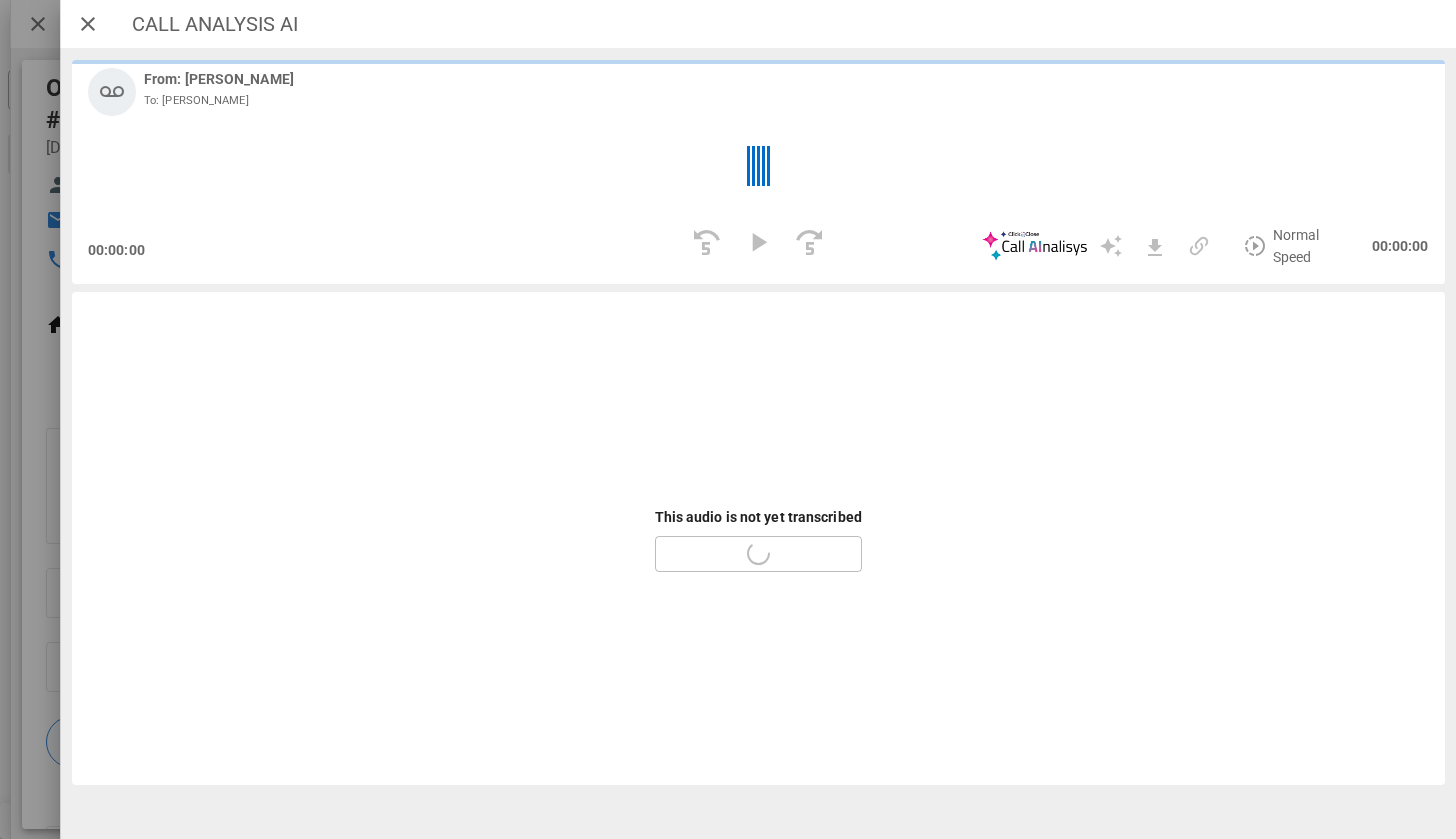 scroll, scrollTop: 999754, scrollLeft: 999619, axis: both 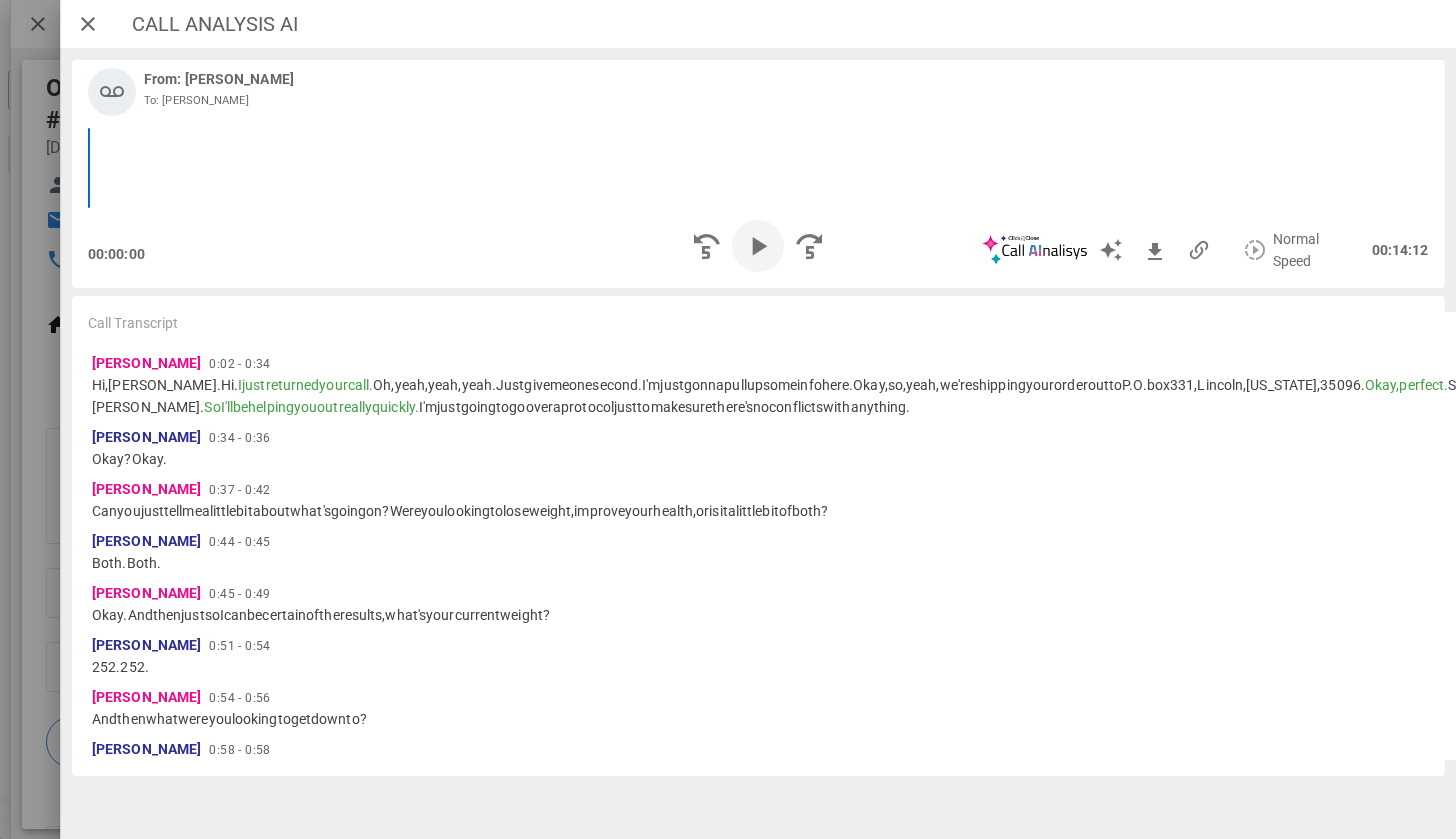 click at bounding box center (758, 246) 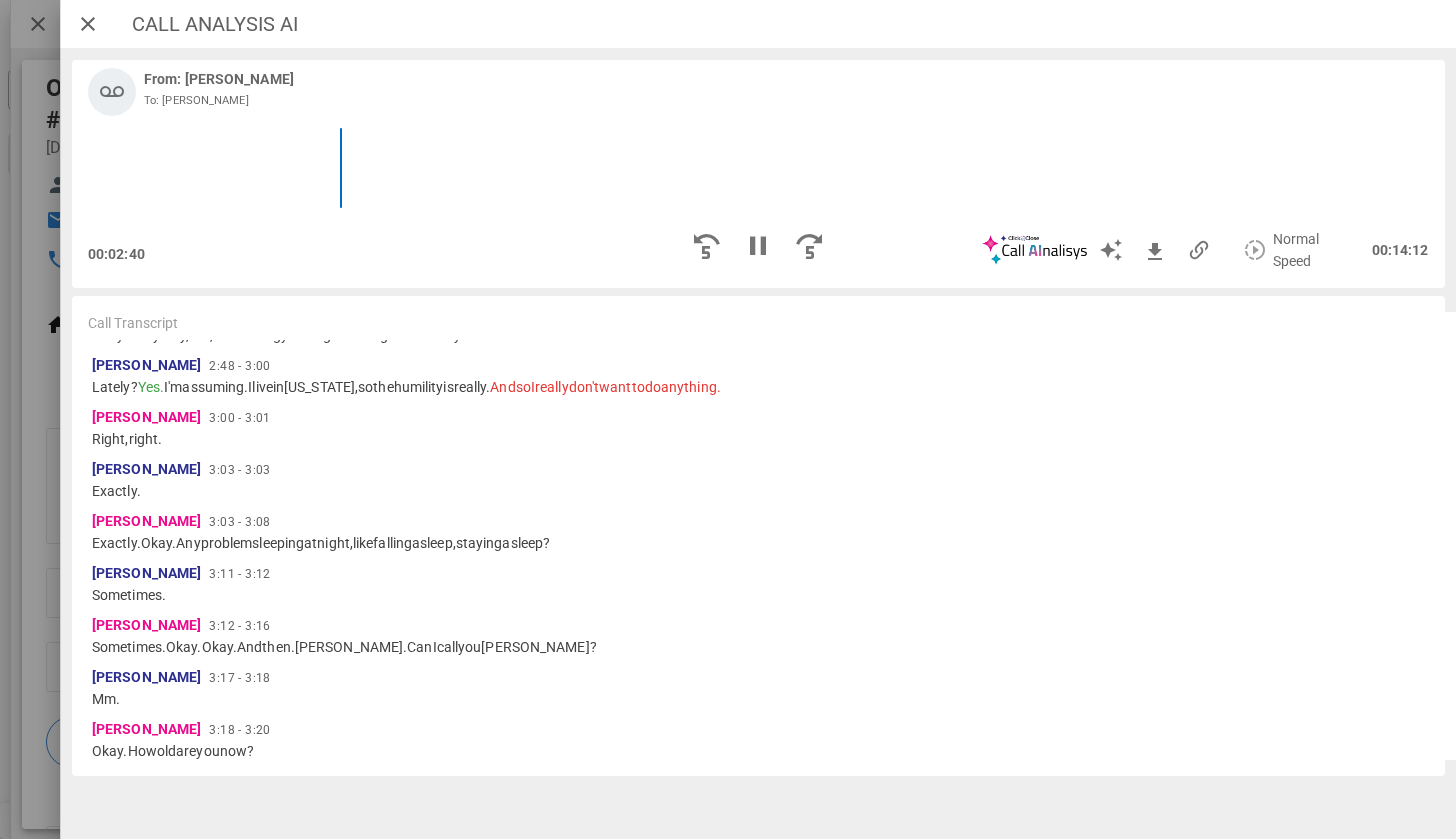 scroll, scrollTop: 1427, scrollLeft: 0, axis: vertical 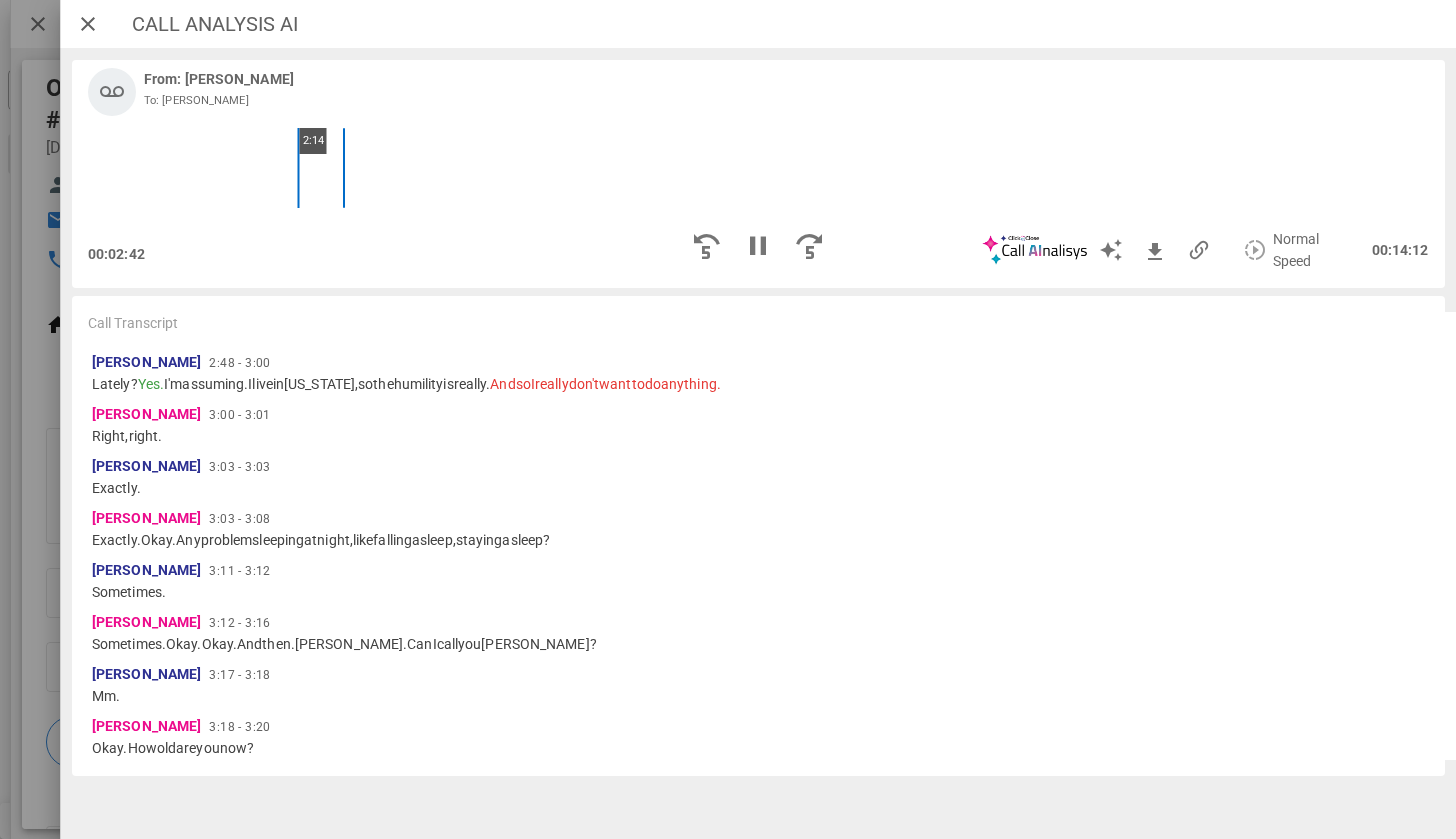 click on "2:14" at bounding box center (758, 168) 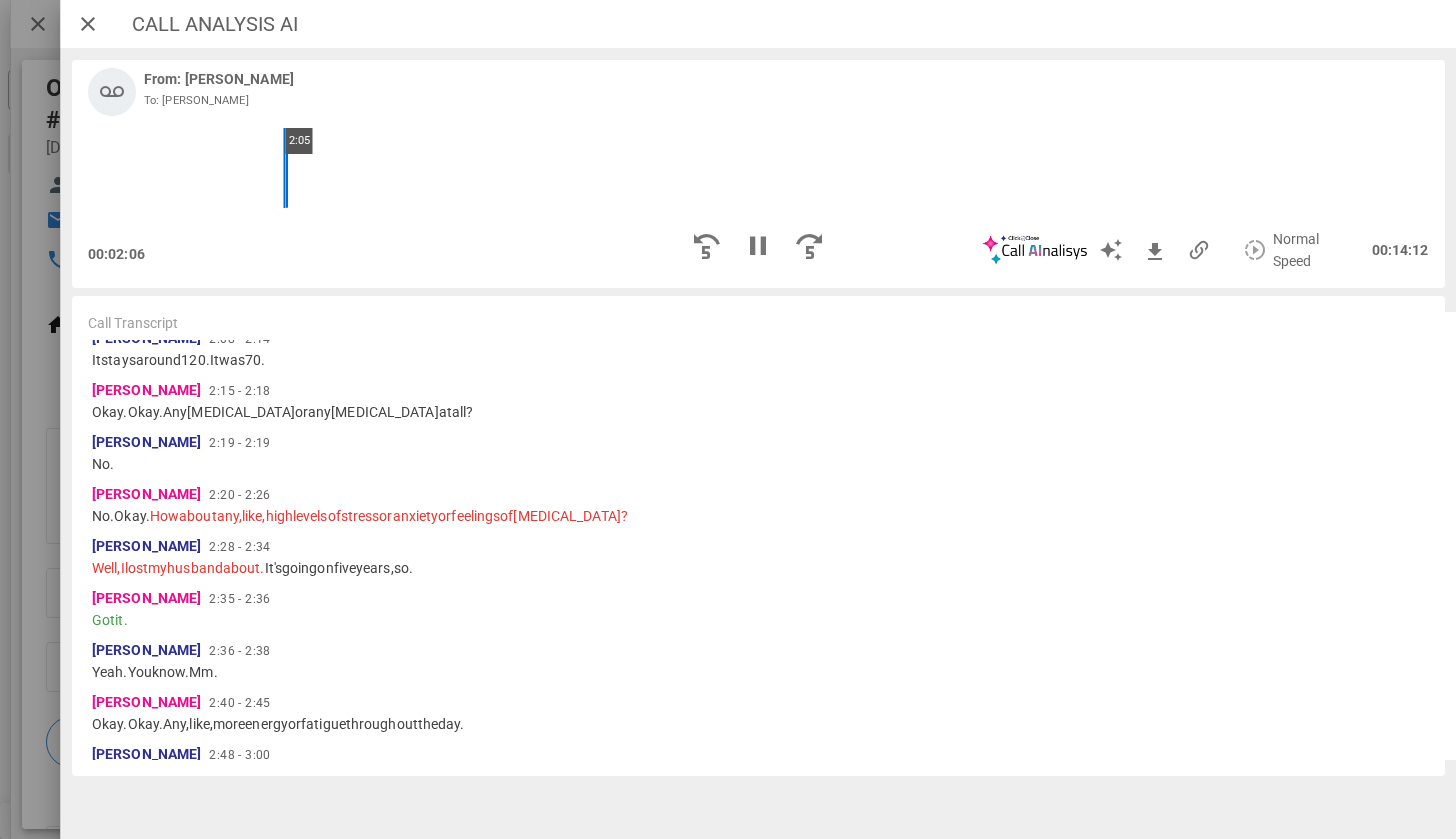 scroll, scrollTop: 1011, scrollLeft: 0, axis: vertical 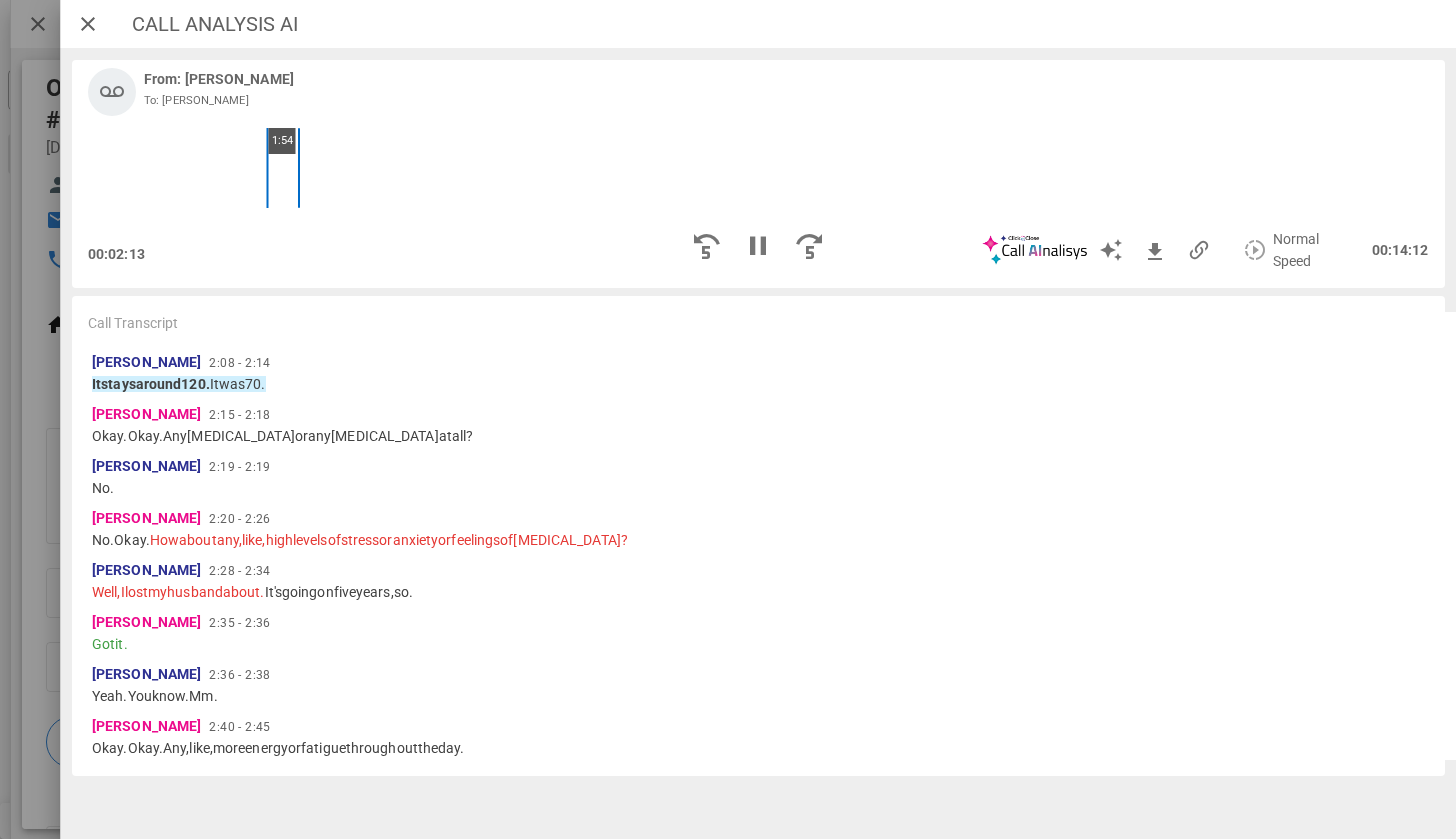 click on "1:54" at bounding box center [758, 168] 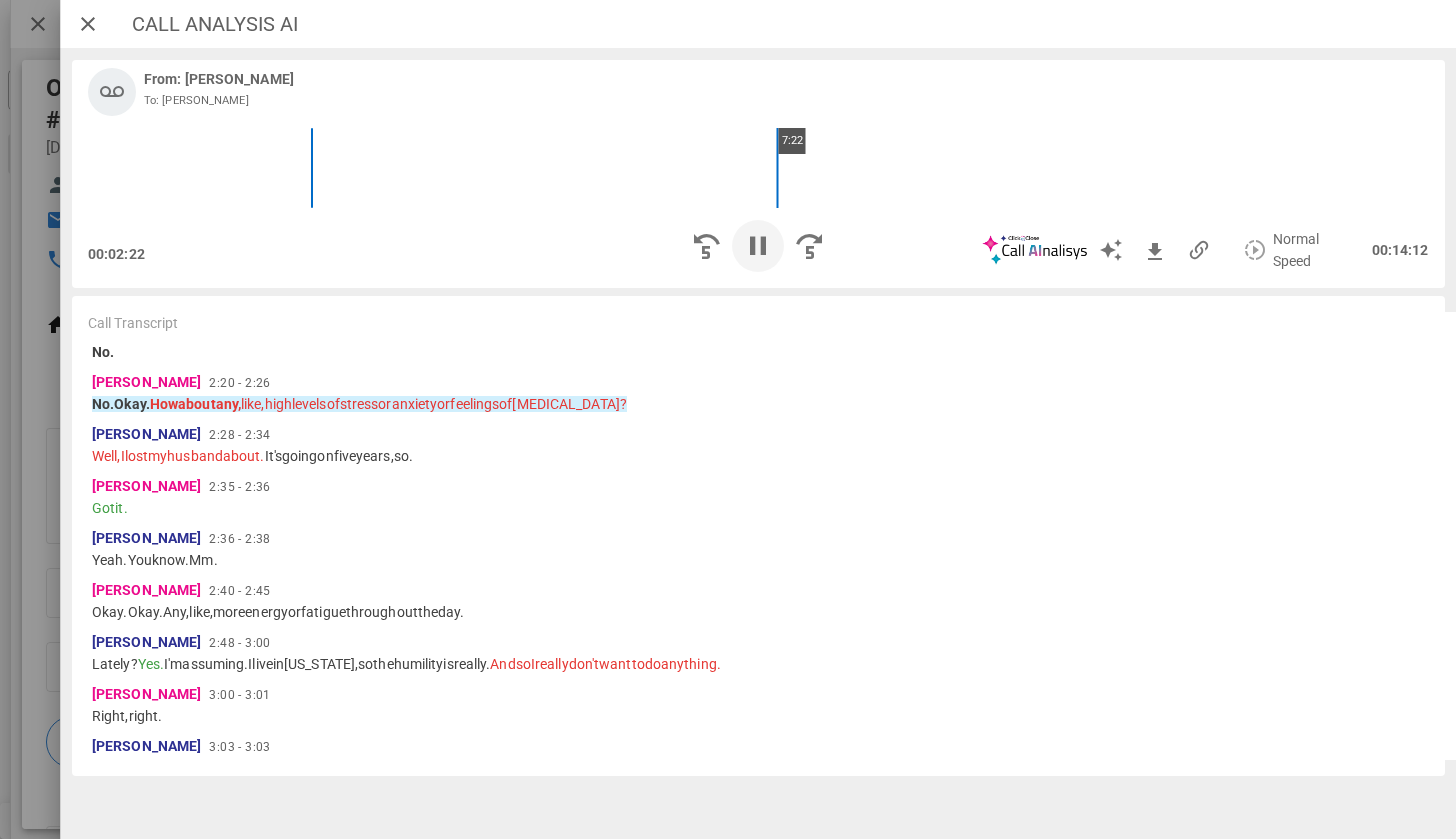 scroll, scrollTop: 1271, scrollLeft: 0, axis: vertical 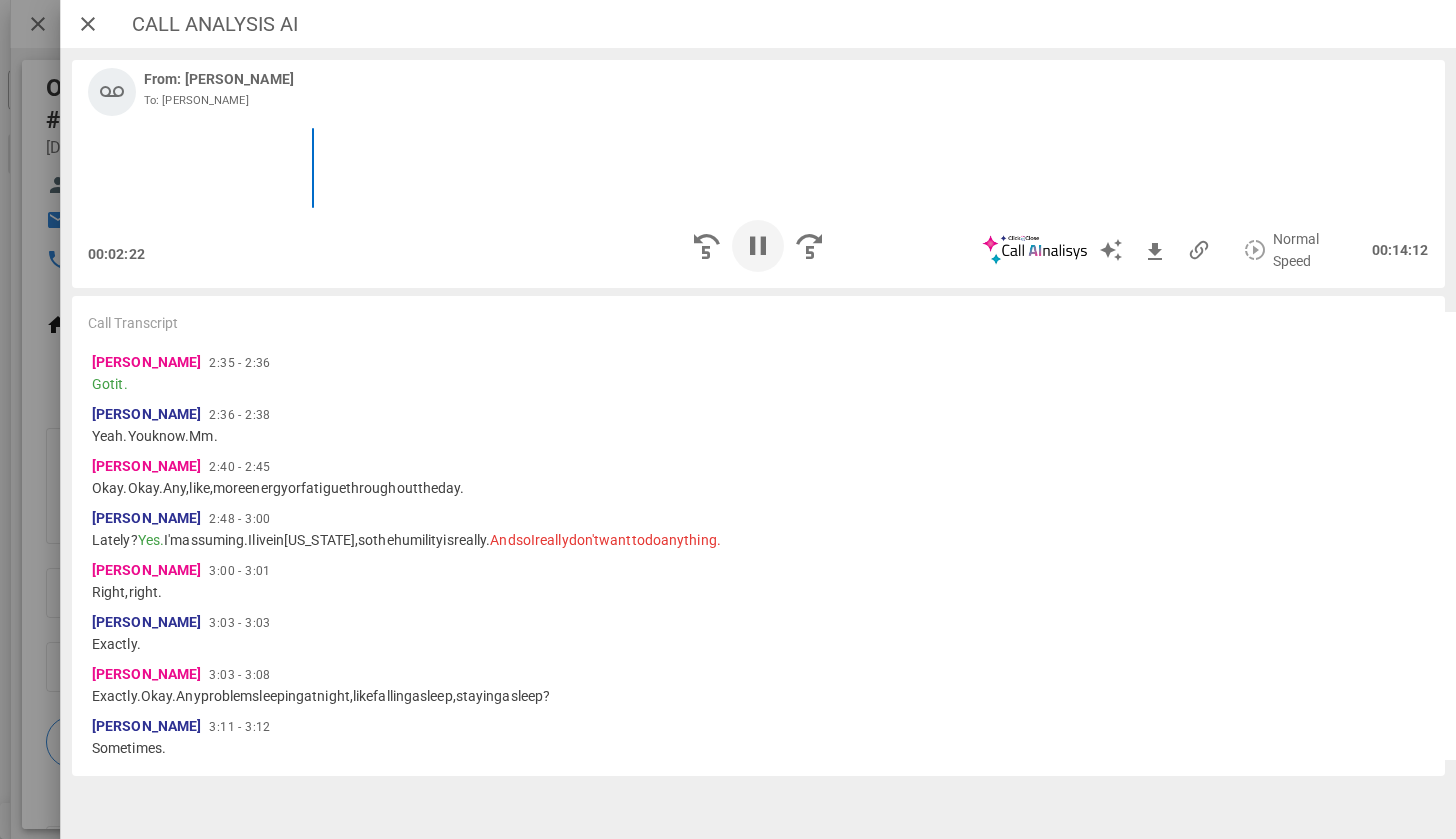 click at bounding box center (758, 246) 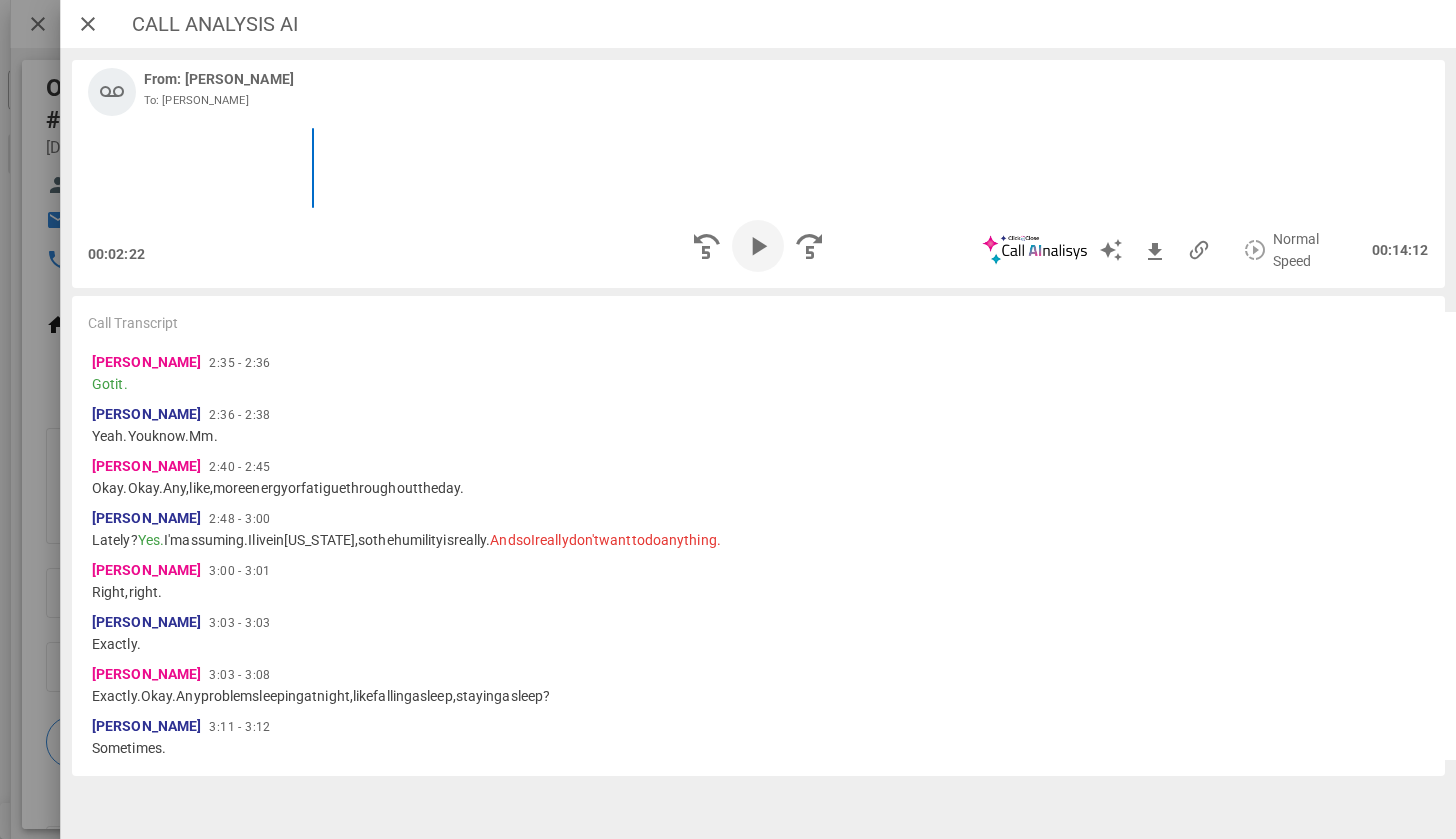 click at bounding box center [758, 246] 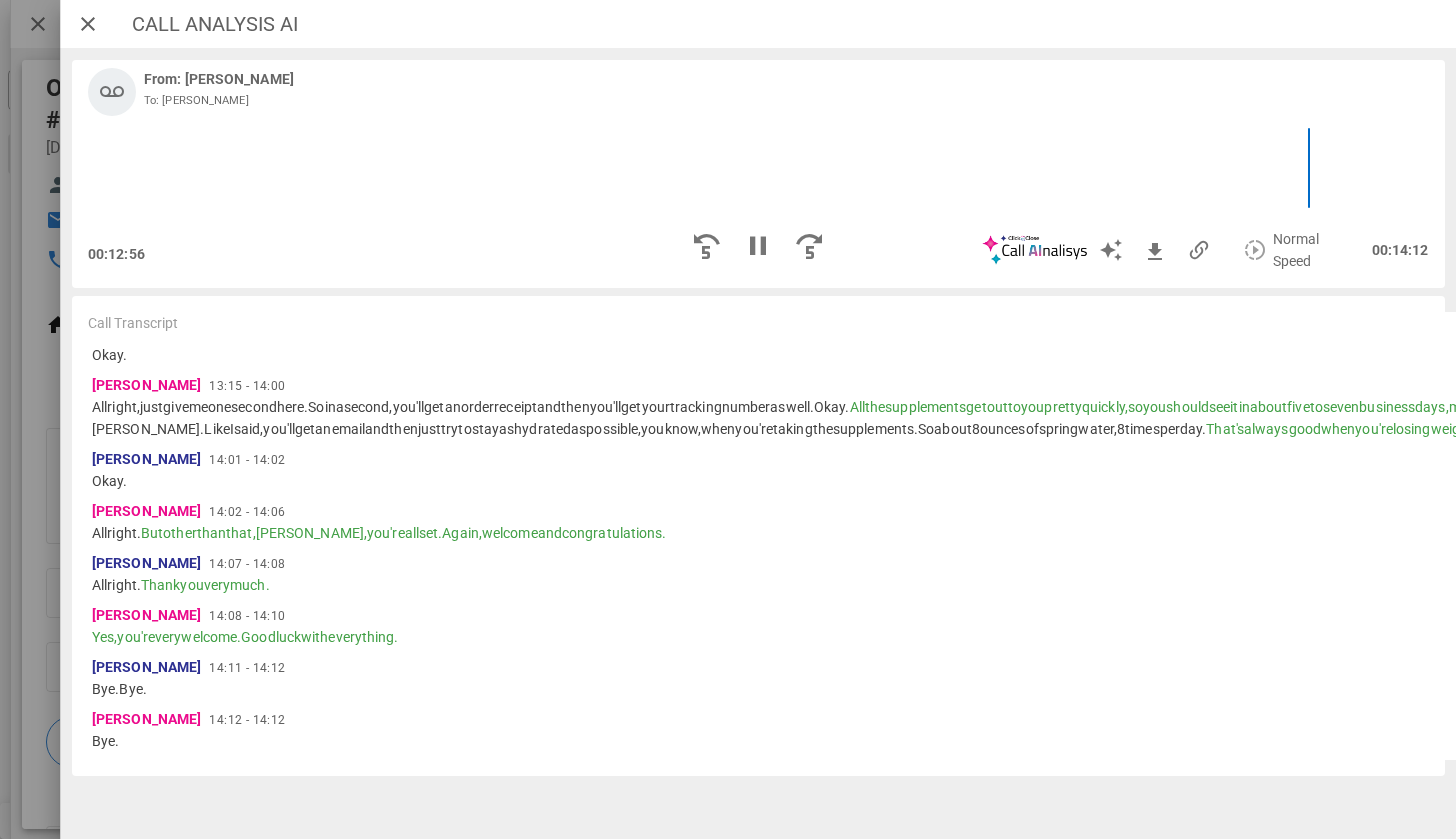 scroll, scrollTop: 5473, scrollLeft: 0, axis: vertical 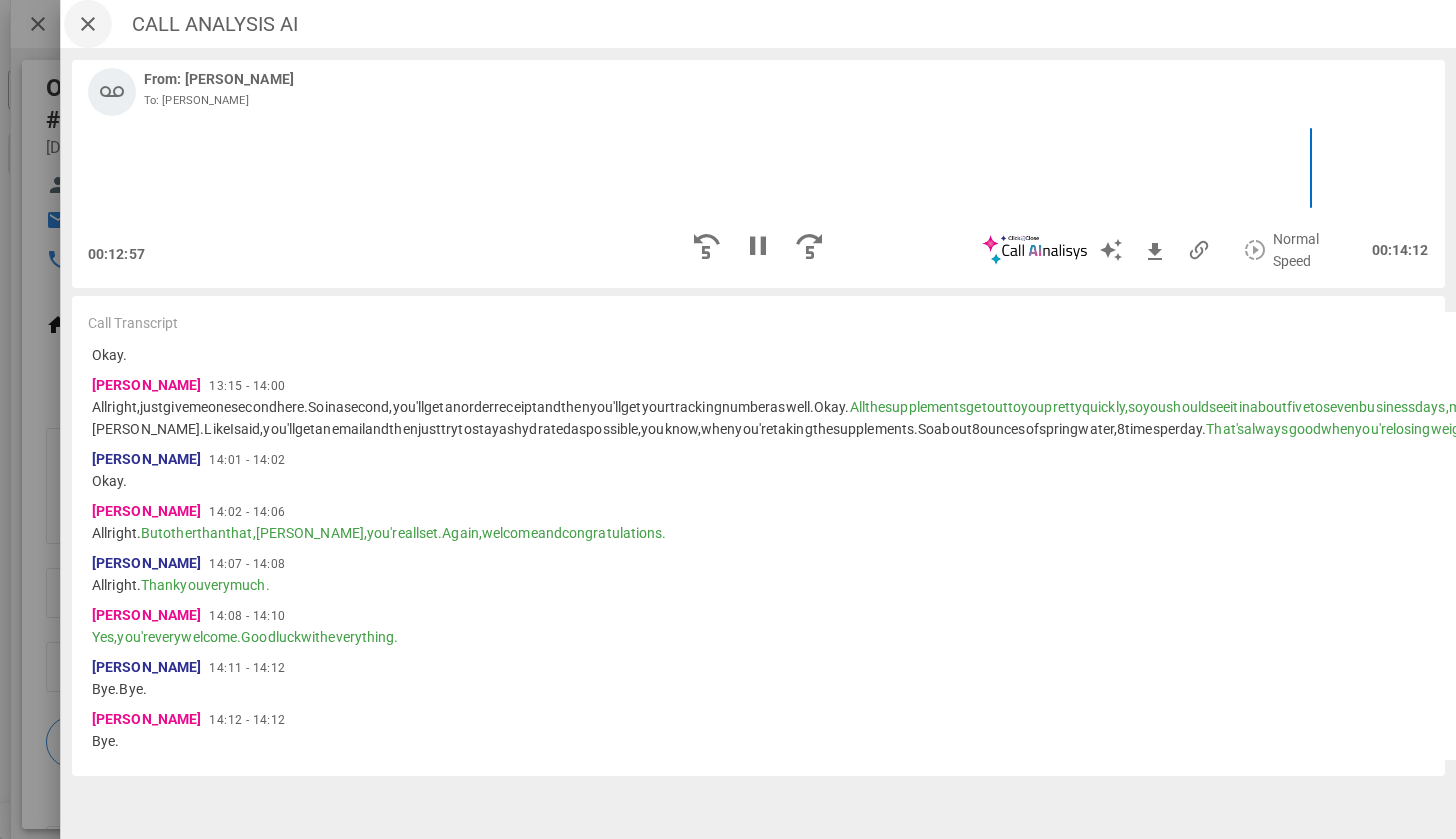 click at bounding box center [88, 24] 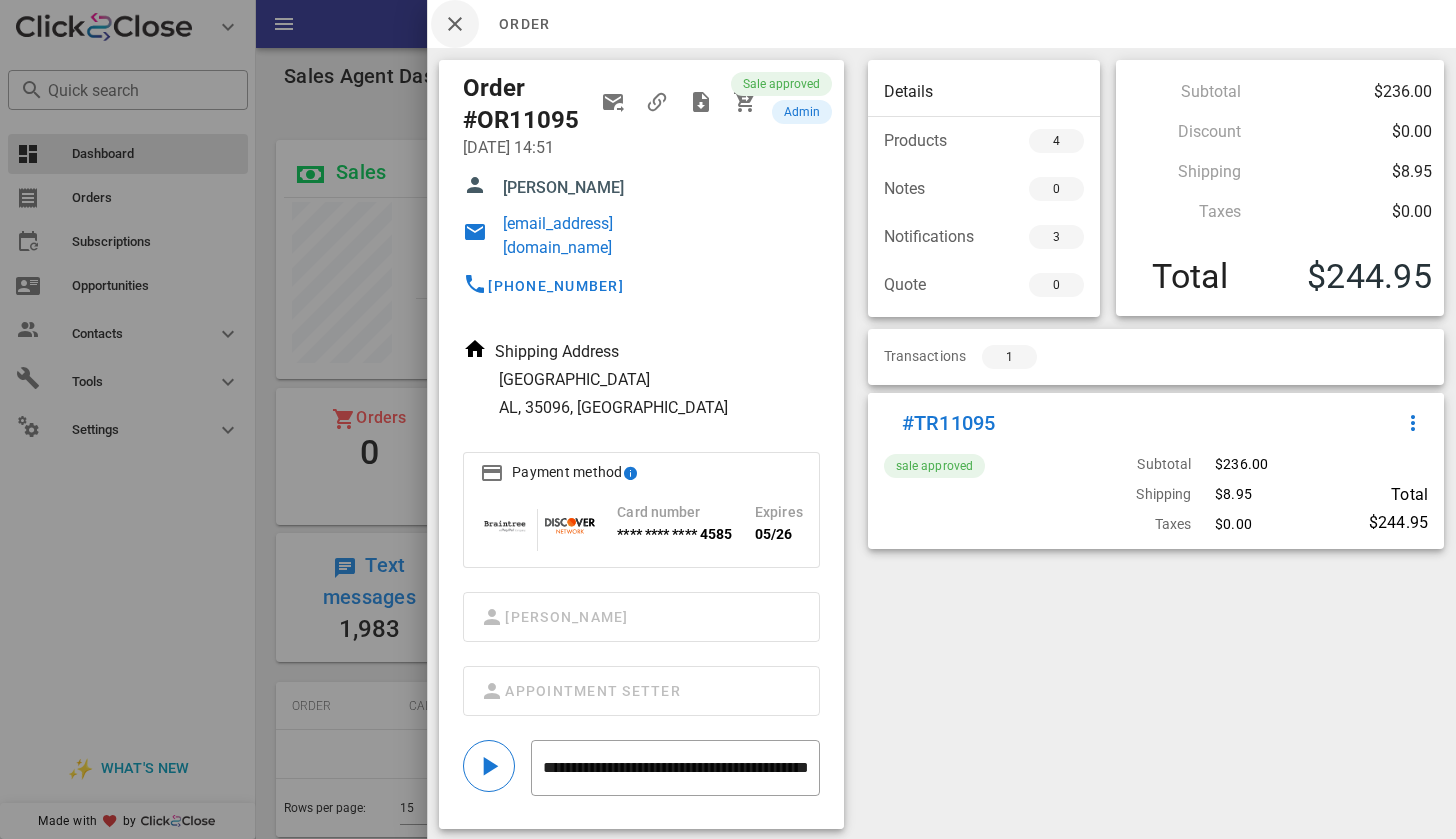click at bounding box center (455, 24) 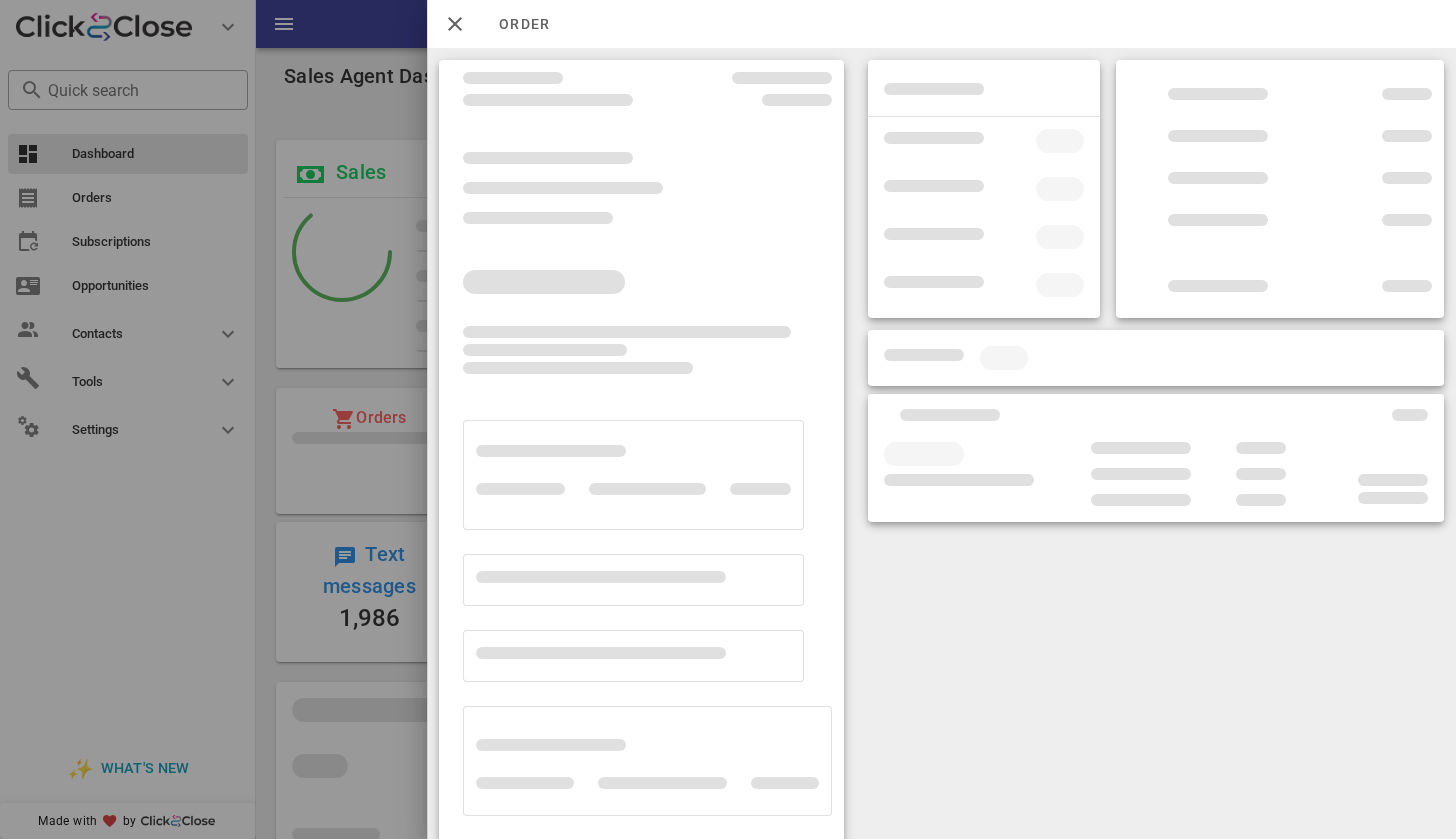 scroll, scrollTop: 0, scrollLeft: 0, axis: both 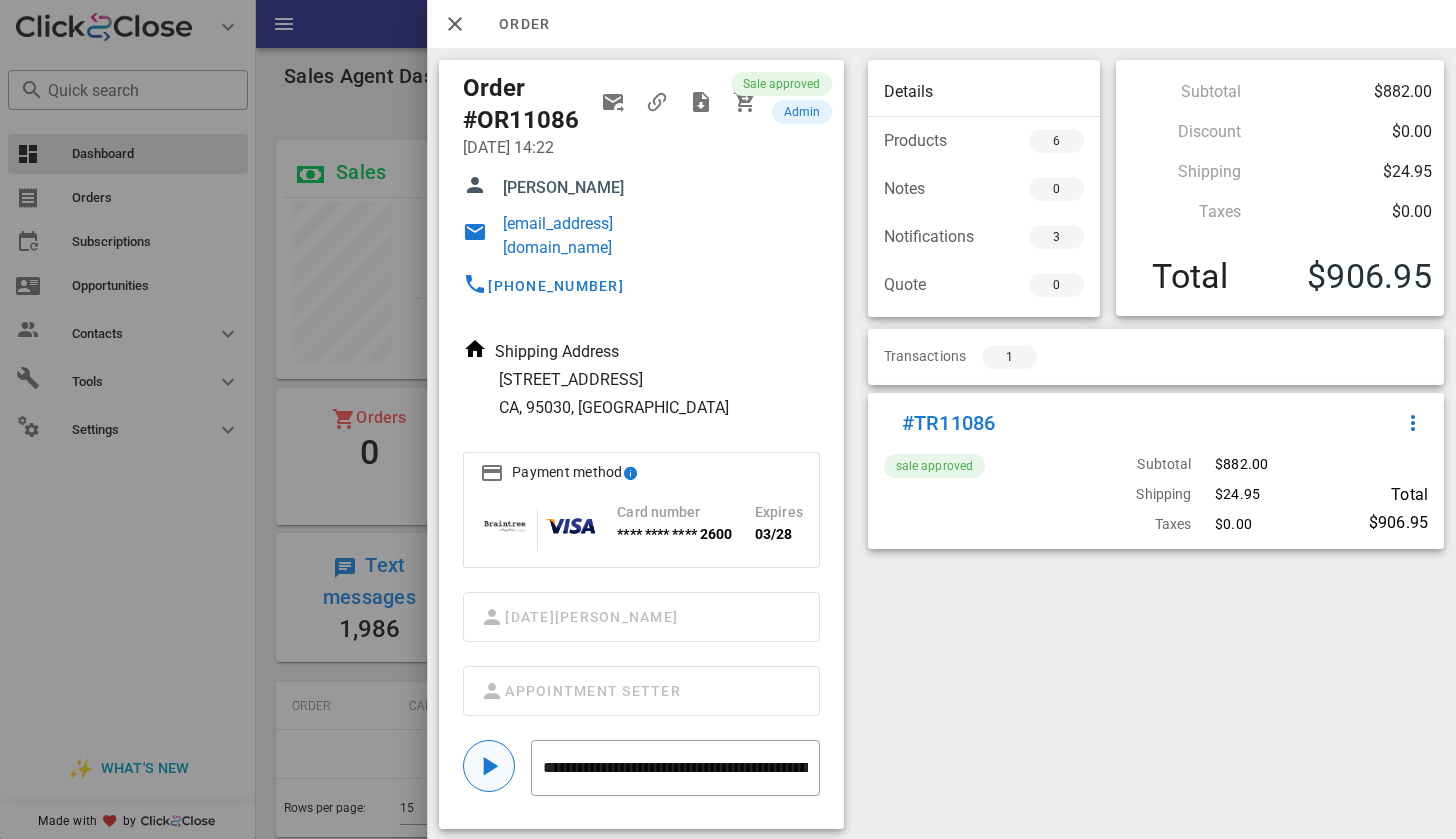 click at bounding box center [489, 766] 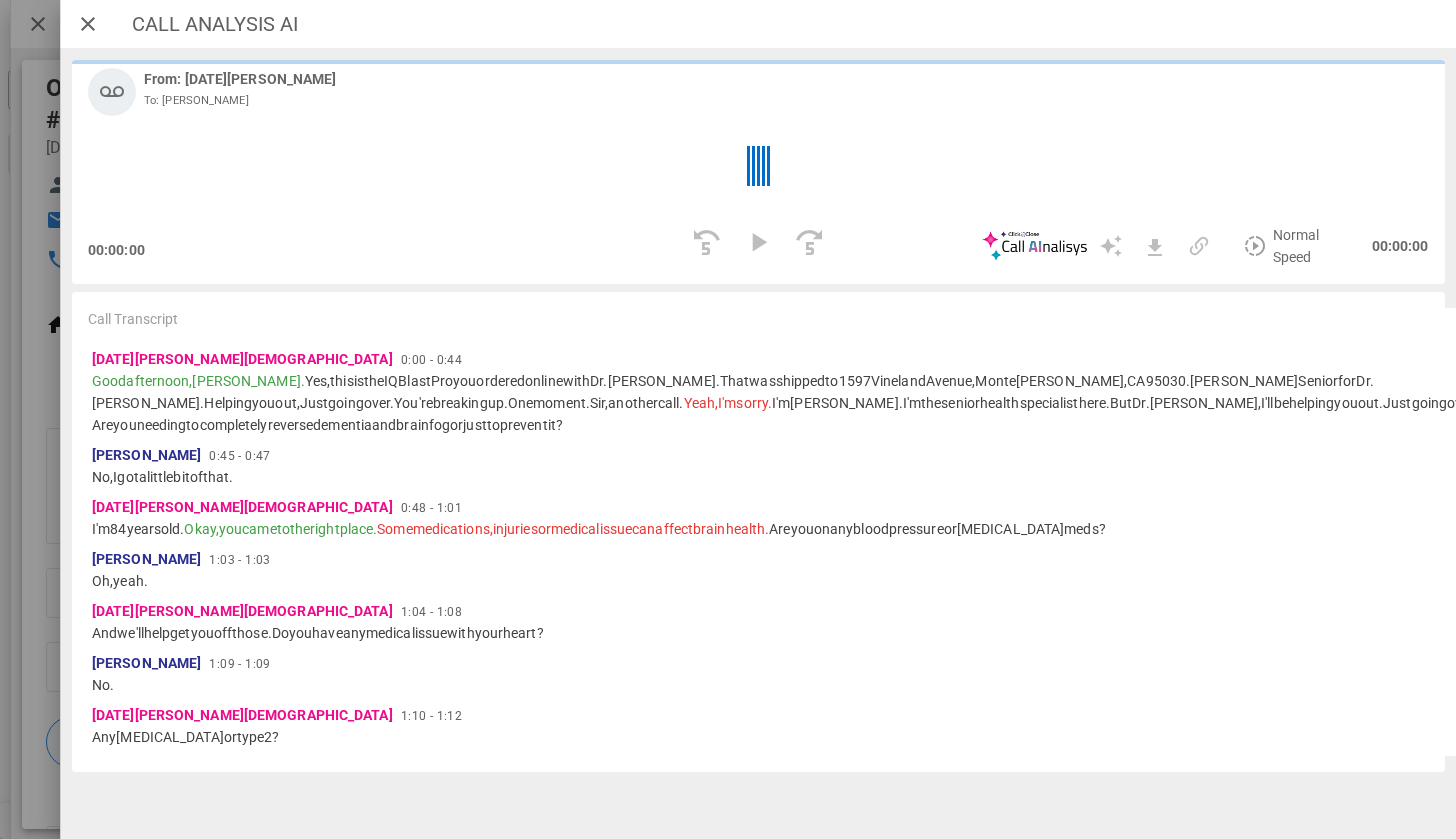 scroll, scrollTop: 999754, scrollLeft: 999619, axis: both 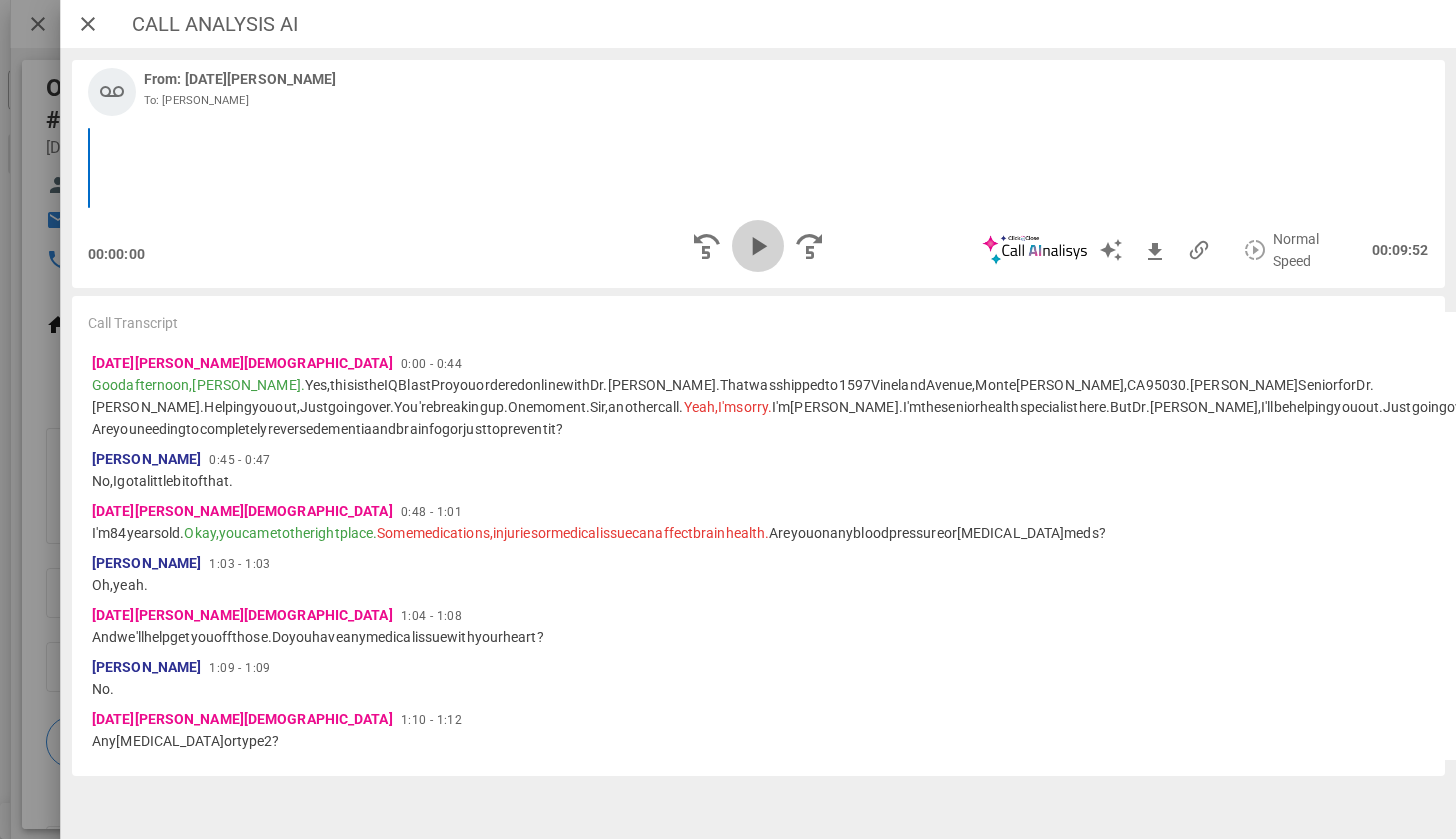 click at bounding box center (758, 246) 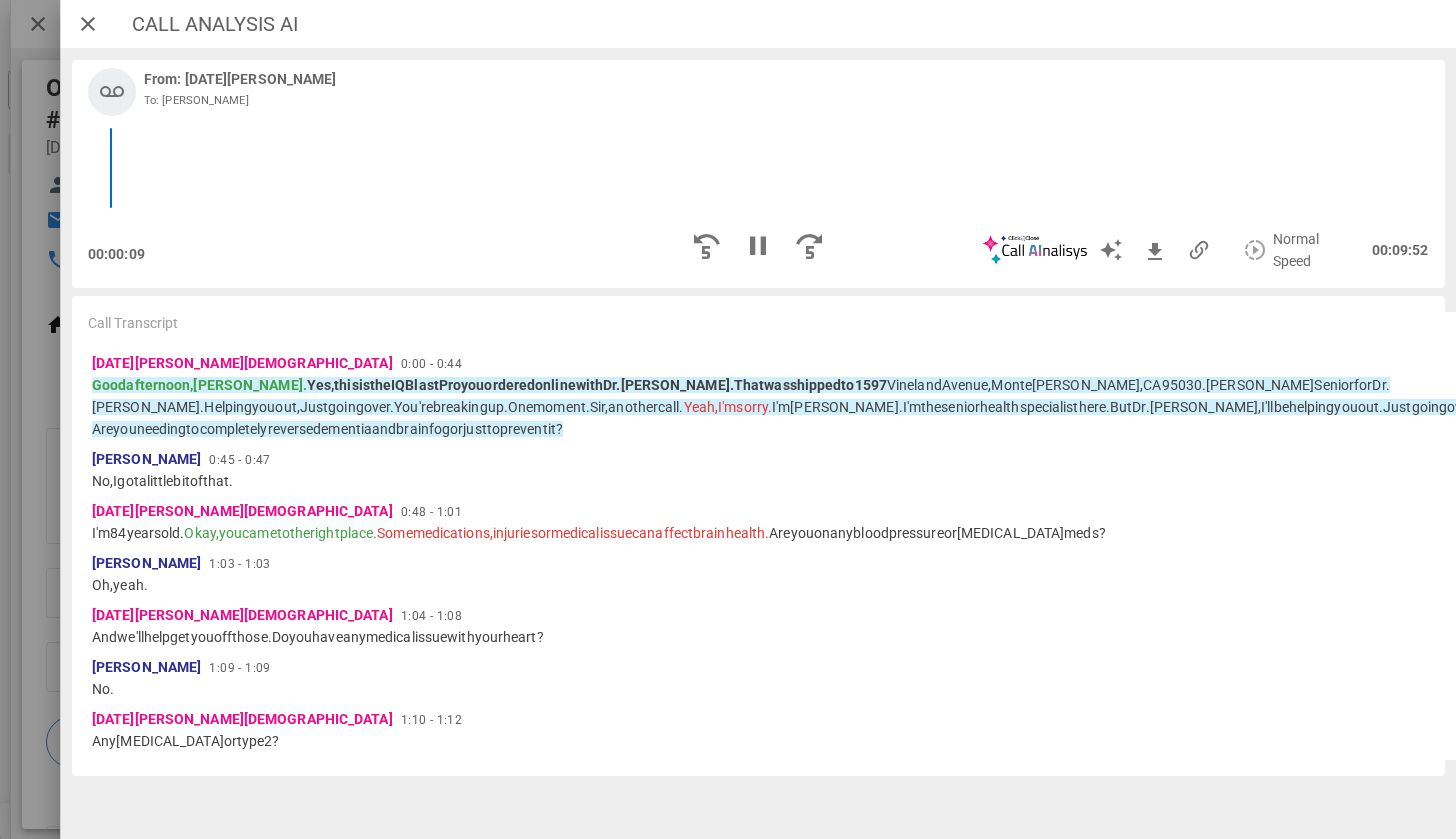 scroll, scrollTop: 999770, scrollLeft: 999619, axis: both 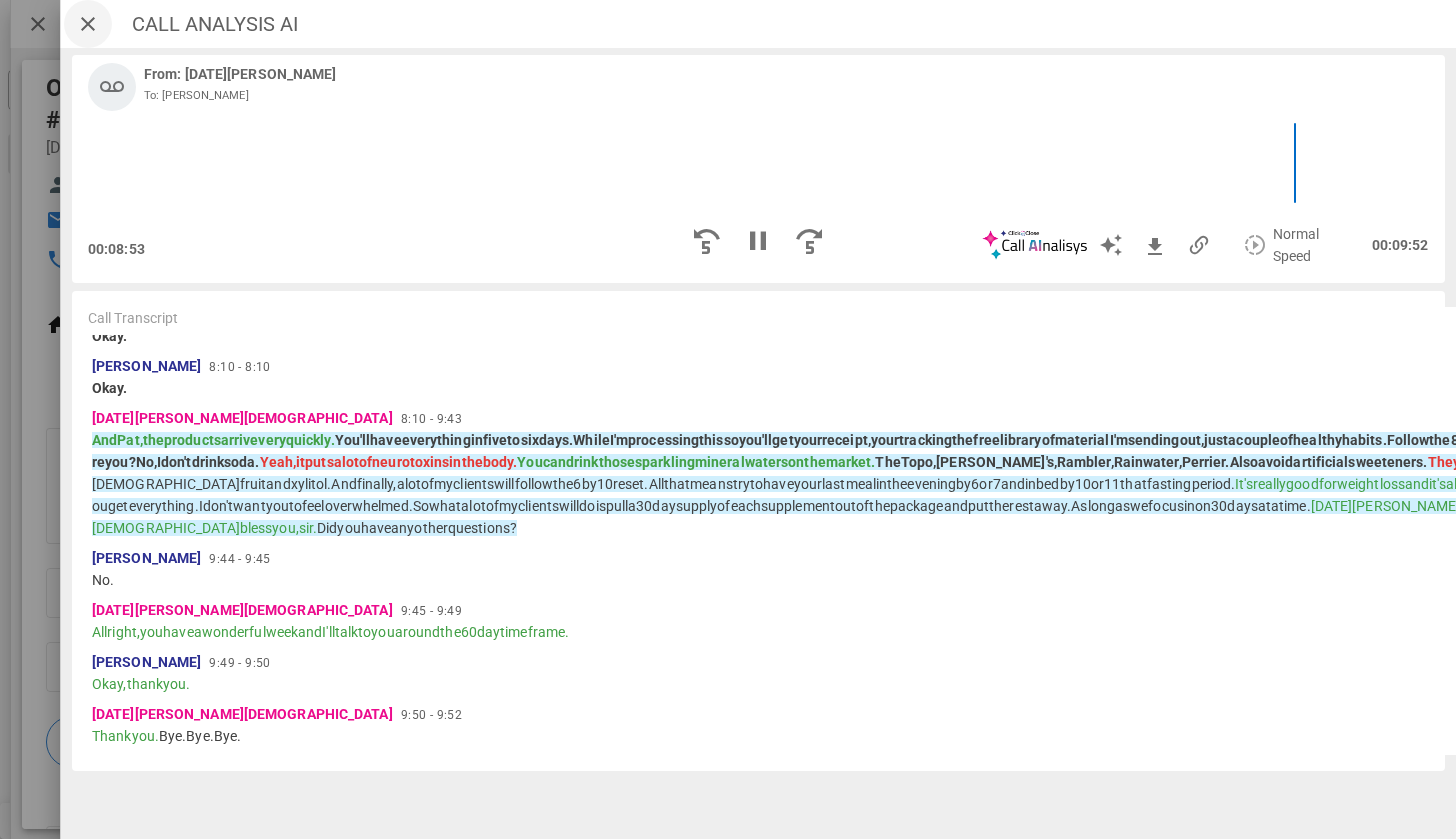 click at bounding box center (88, 24) 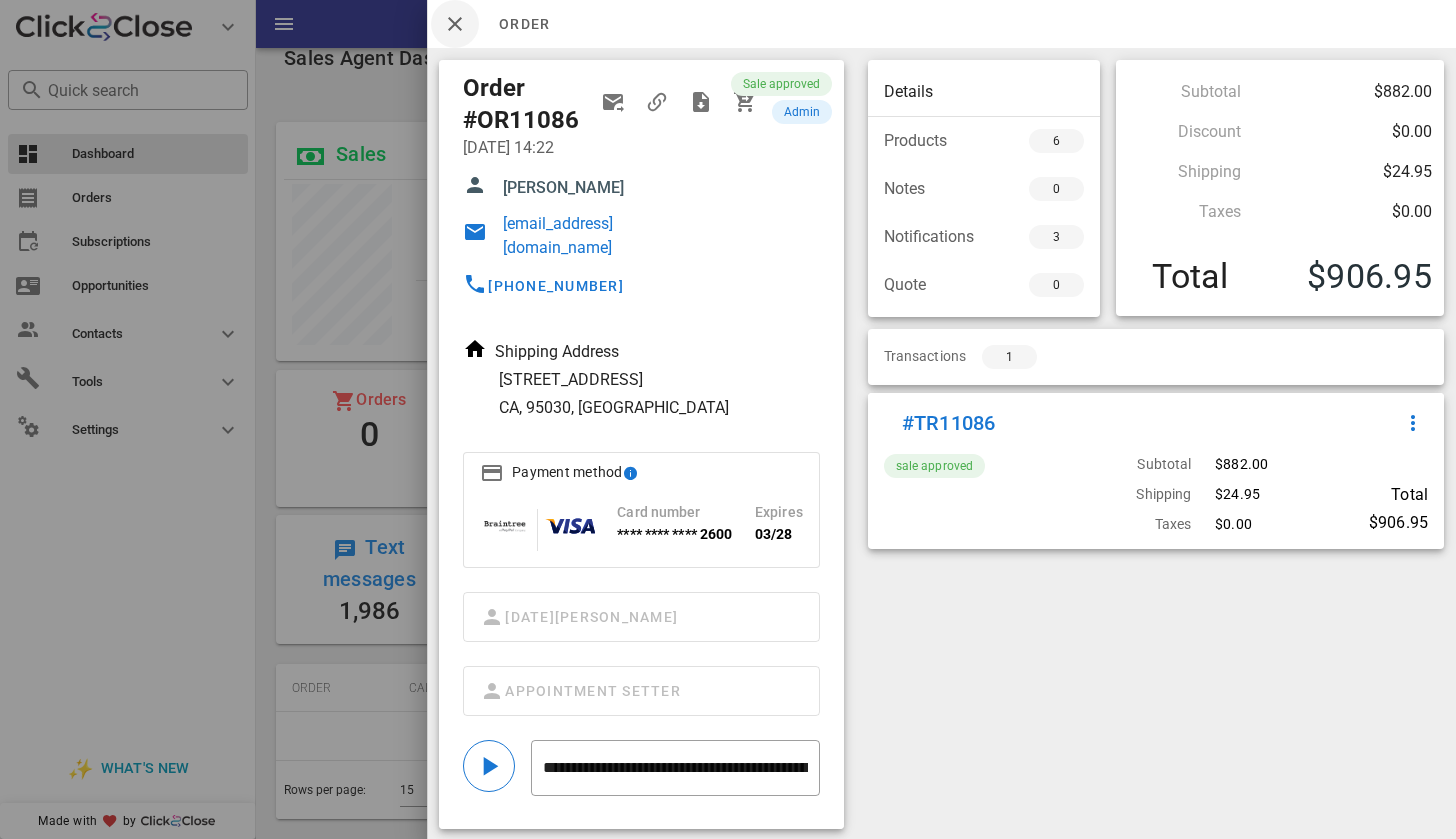 click at bounding box center (455, 24) 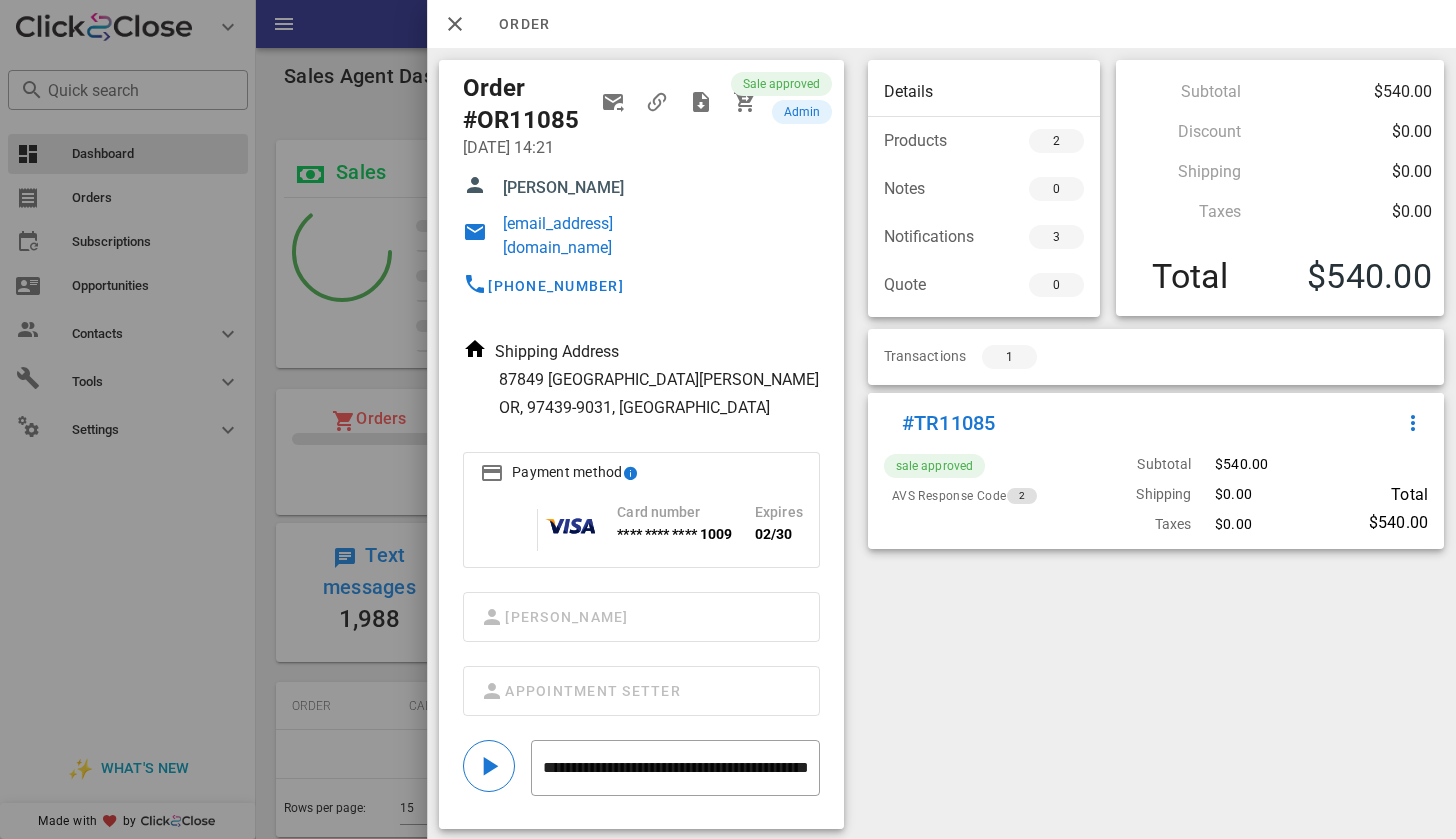 scroll, scrollTop: 0, scrollLeft: 0, axis: both 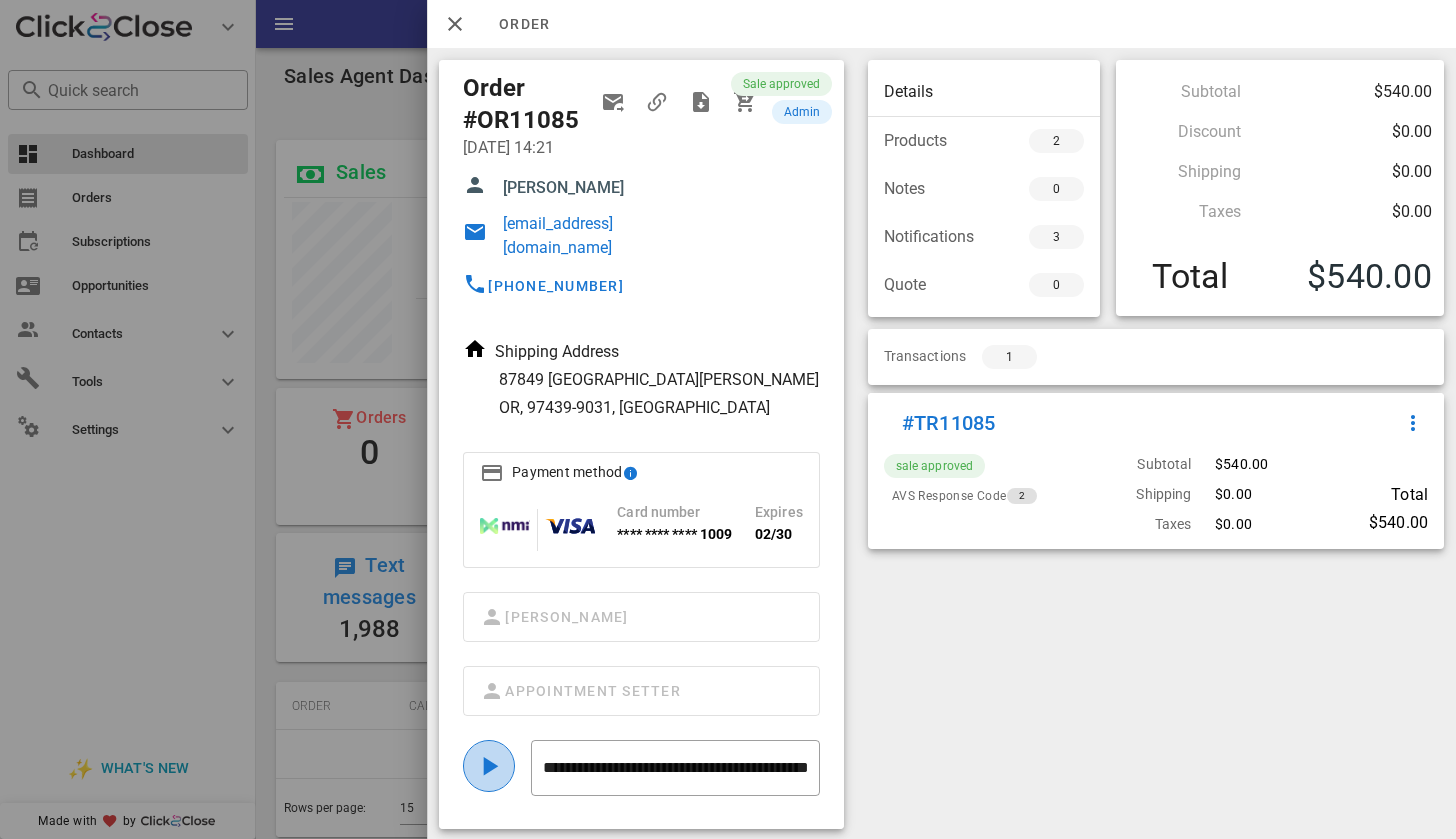 click at bounding box center [489, 766] 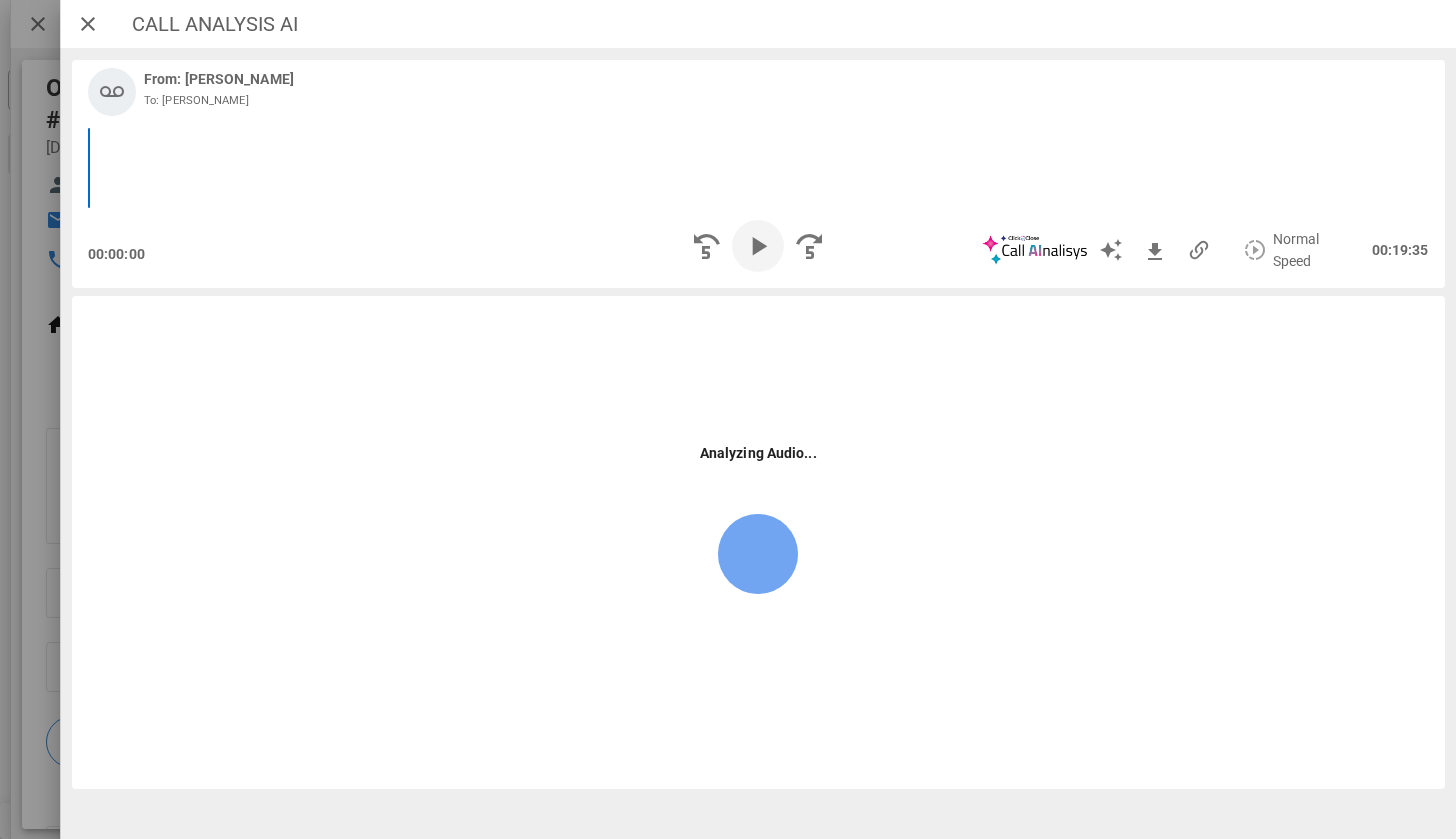 click at bounding box center (758, 246) 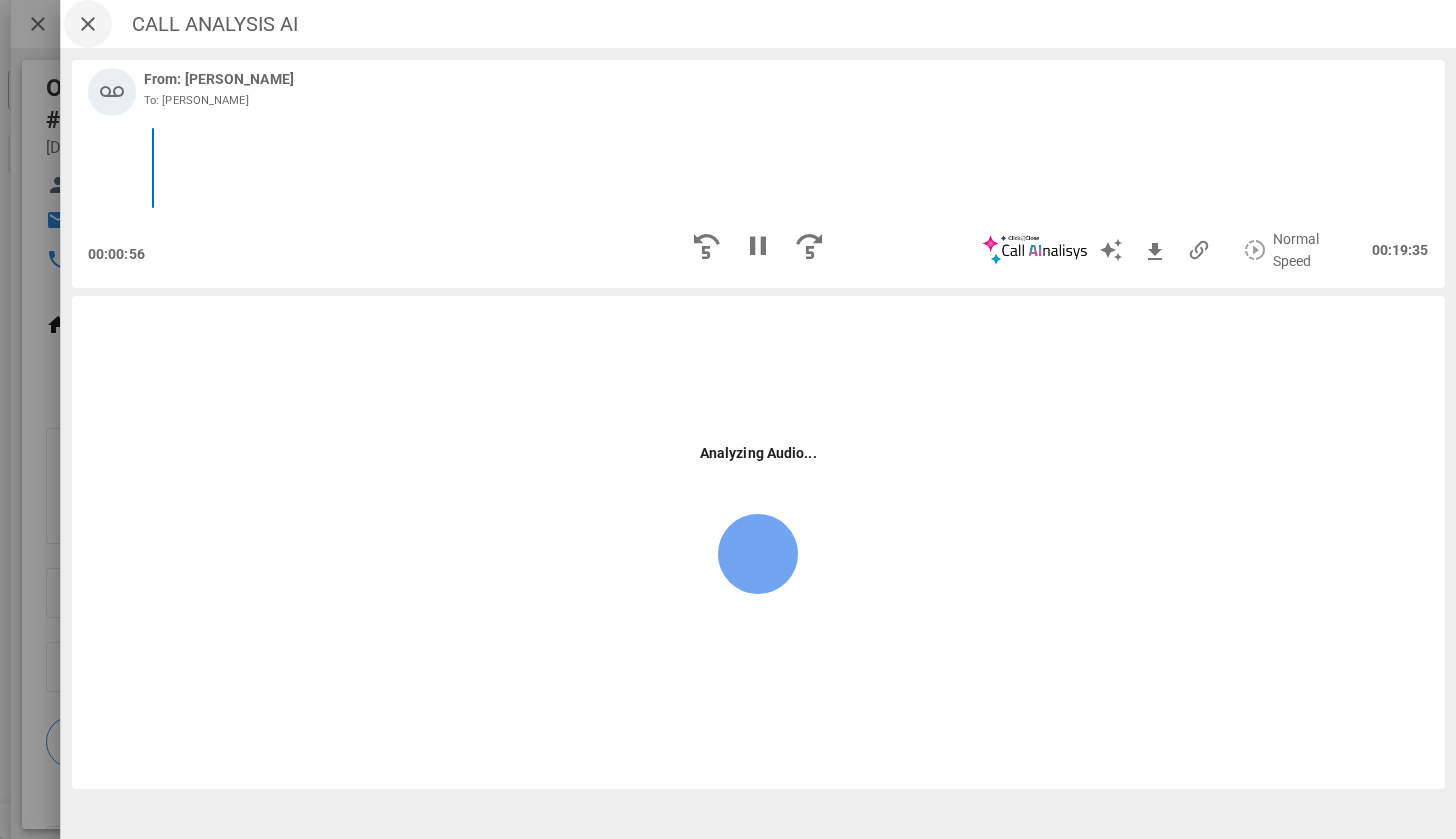 click at bounding box center (88, 24) 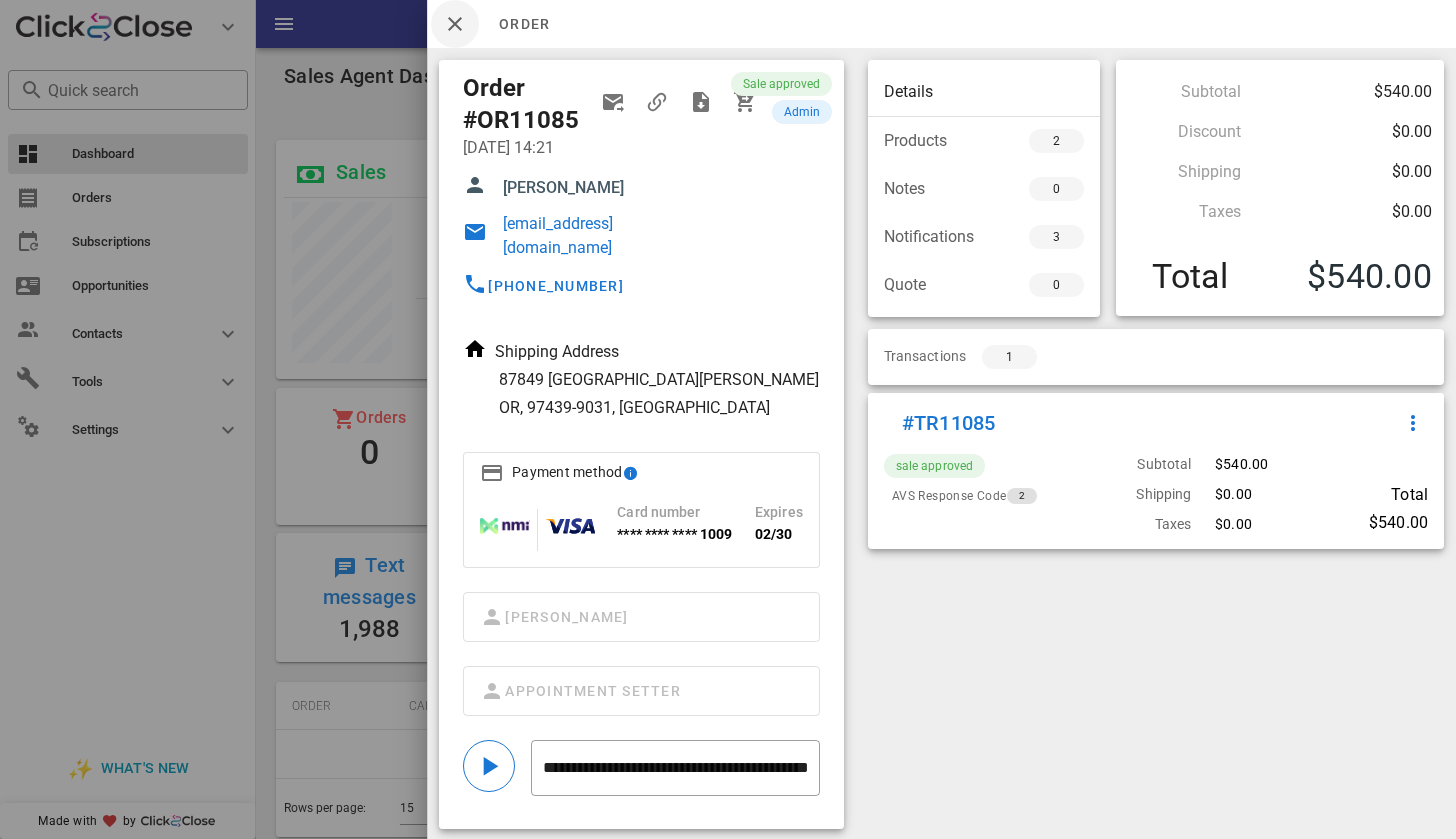 click at bounding box center [455, 24] 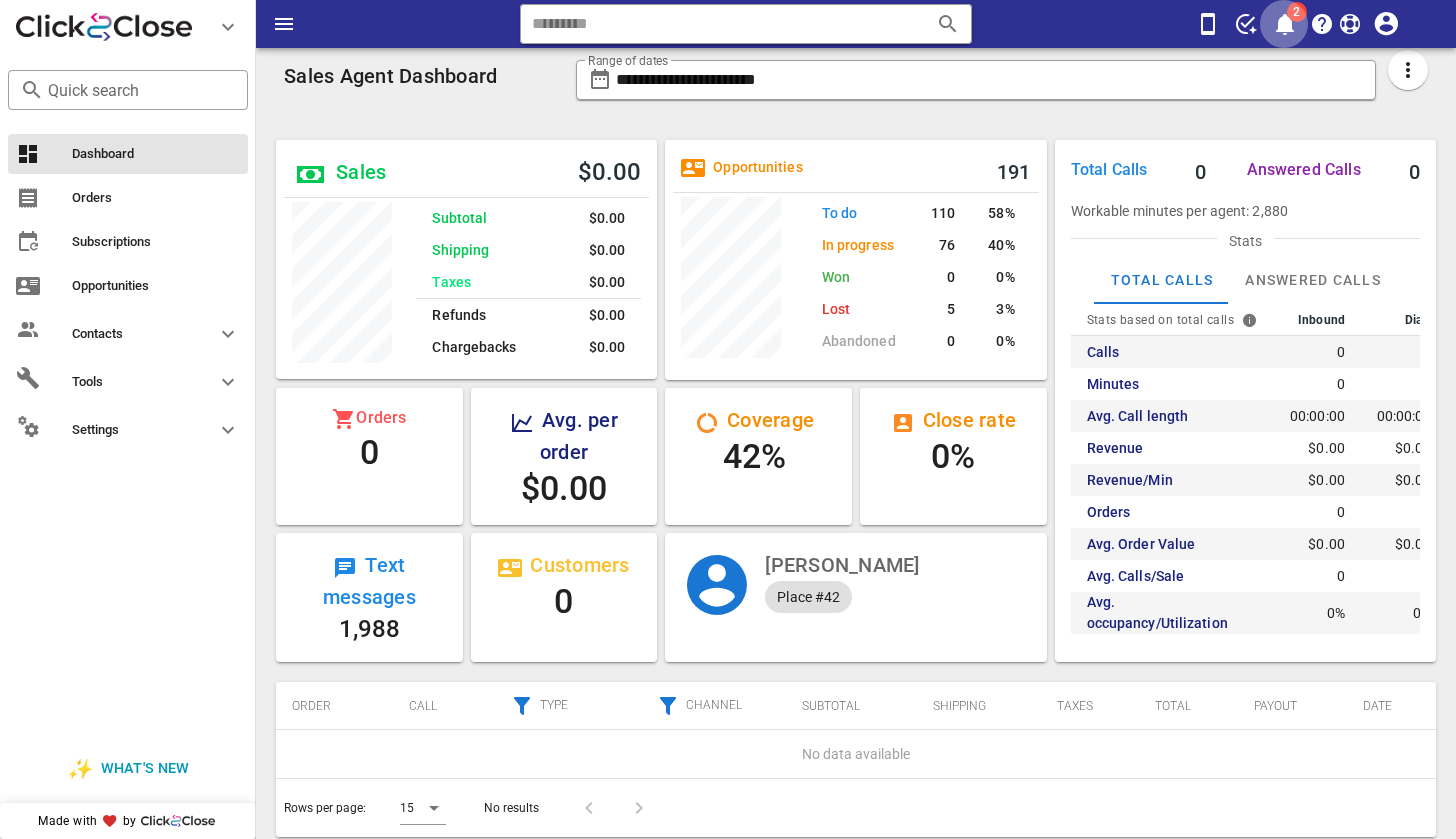 click at bounding box center [1285, 24] 